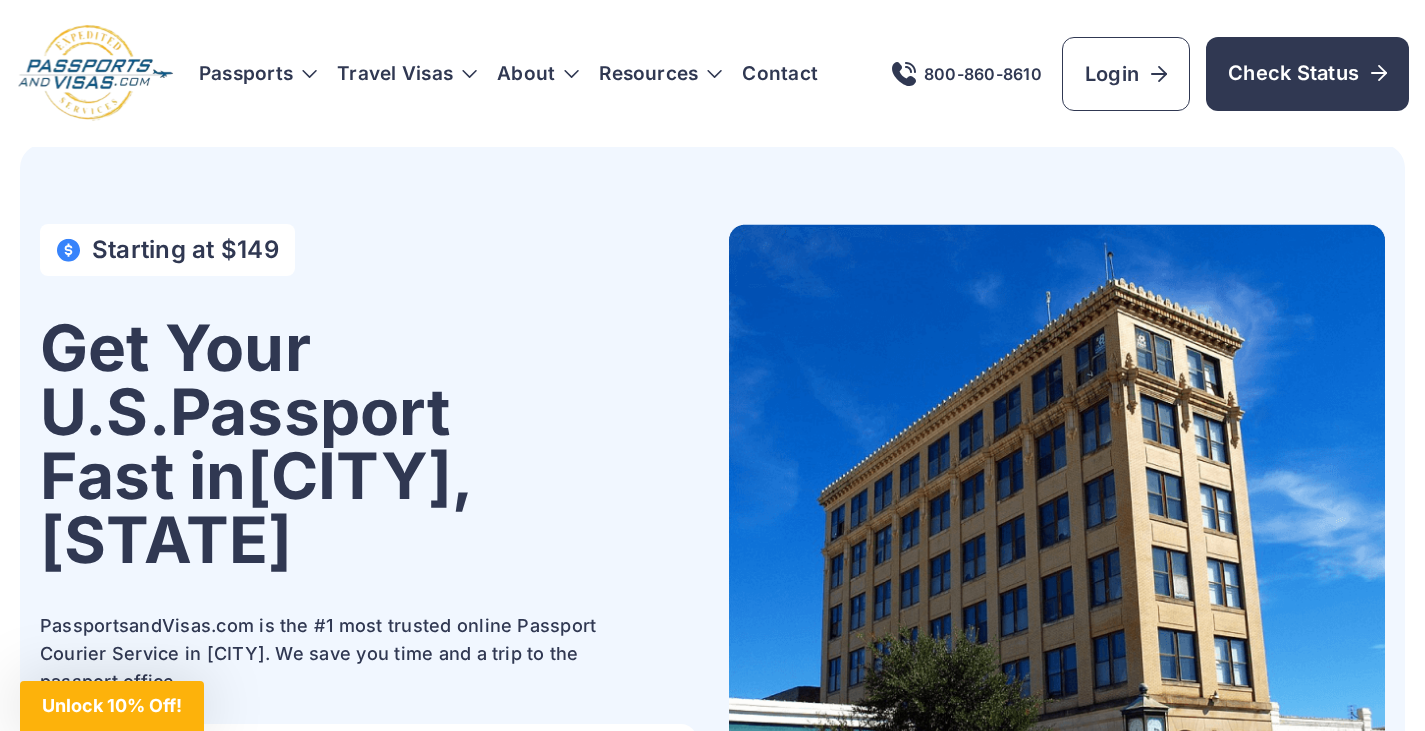 scroll, scrollTop: 0, scrollLeft: 0, axis: both 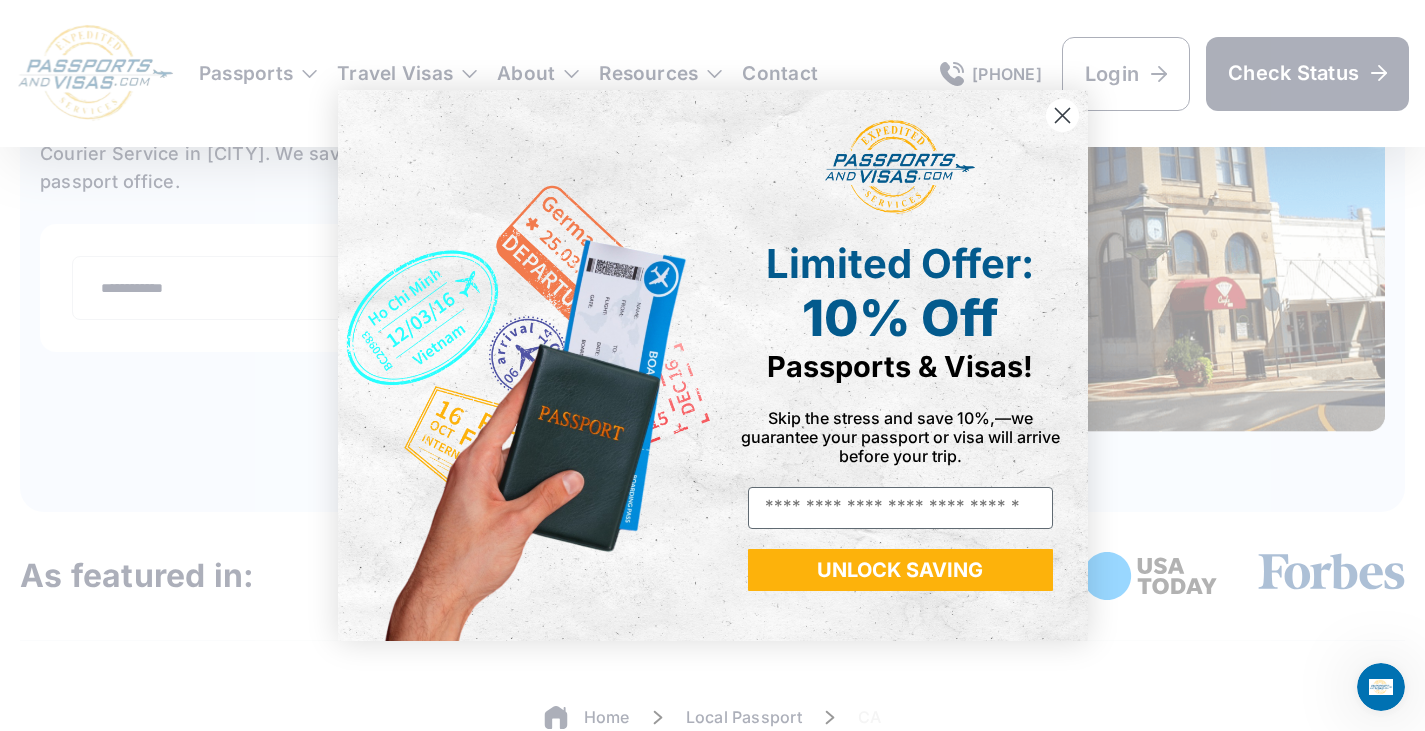 click 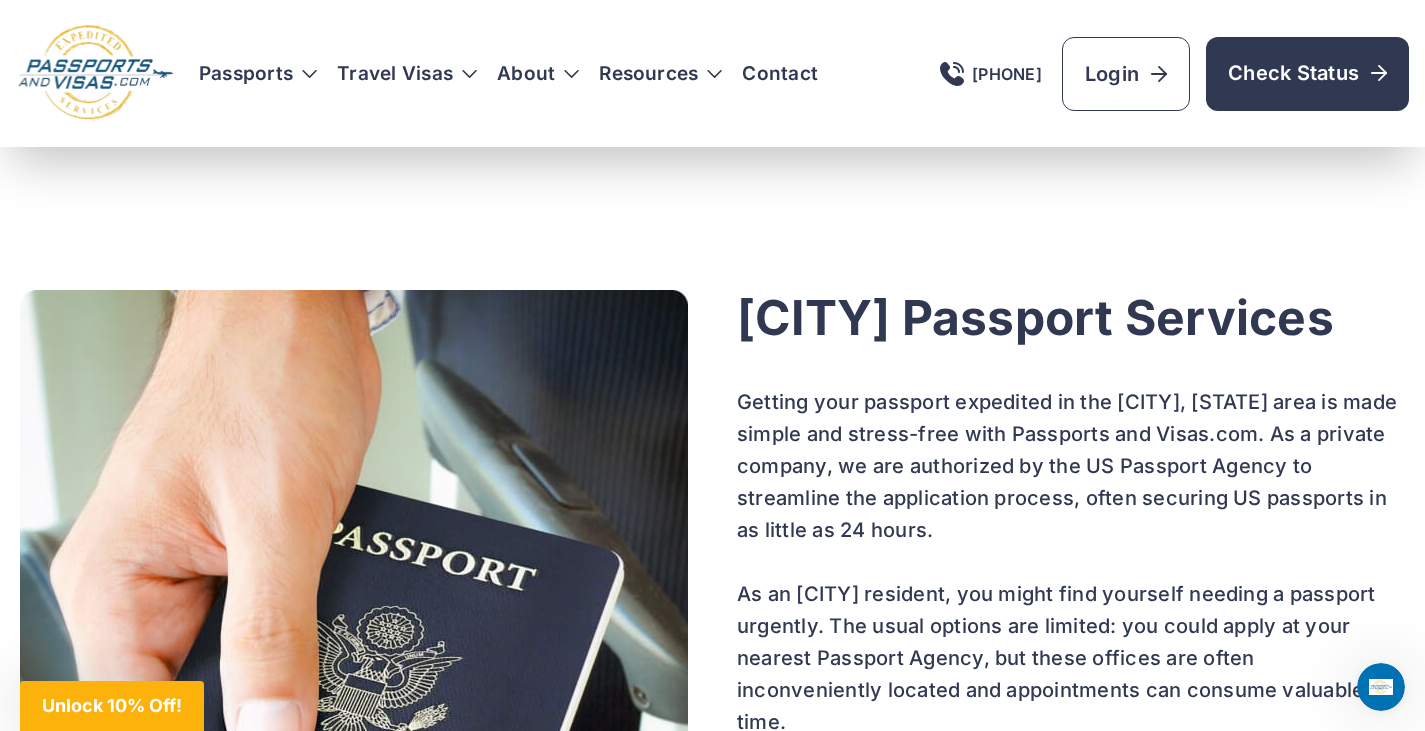 scroll, scrollTop: 1100, scrollLeft: 0, axis: vertical 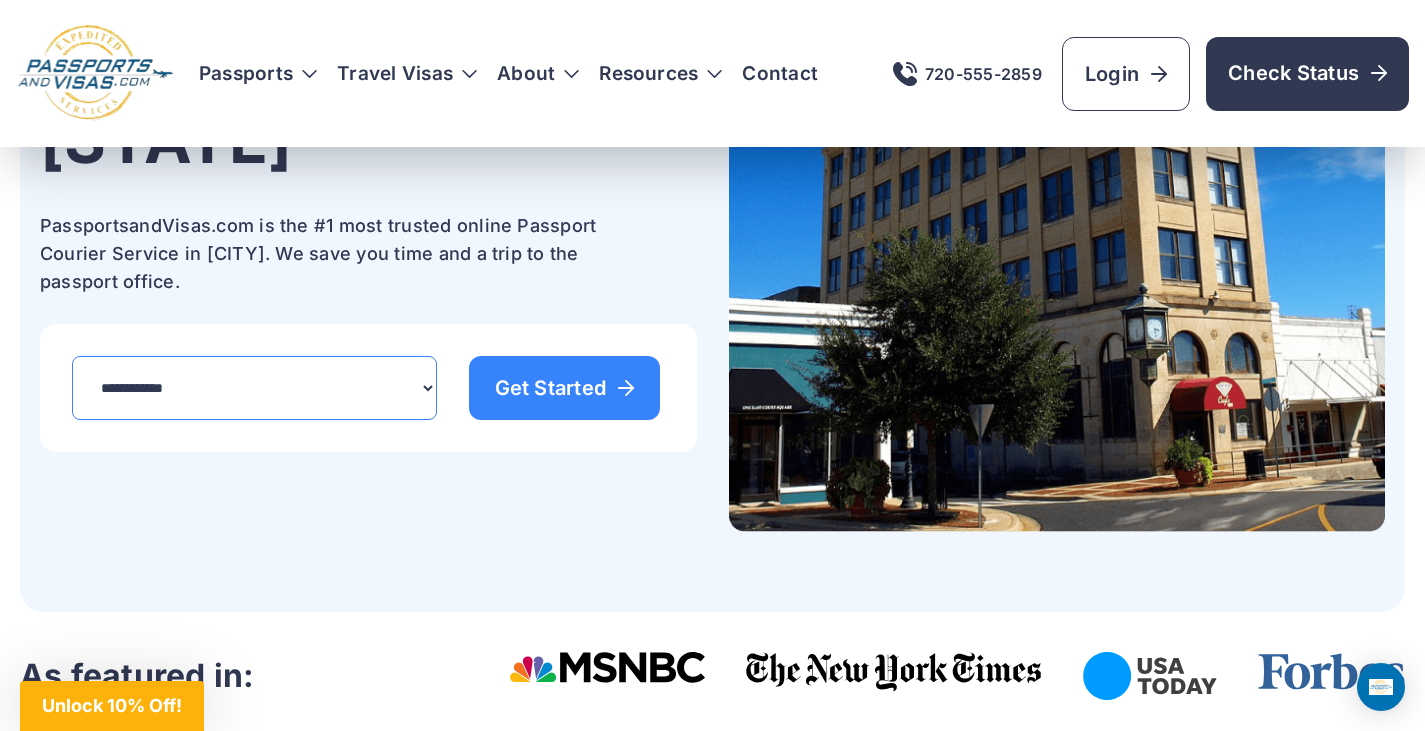 click on "**********" at bounding box center (254, 388) 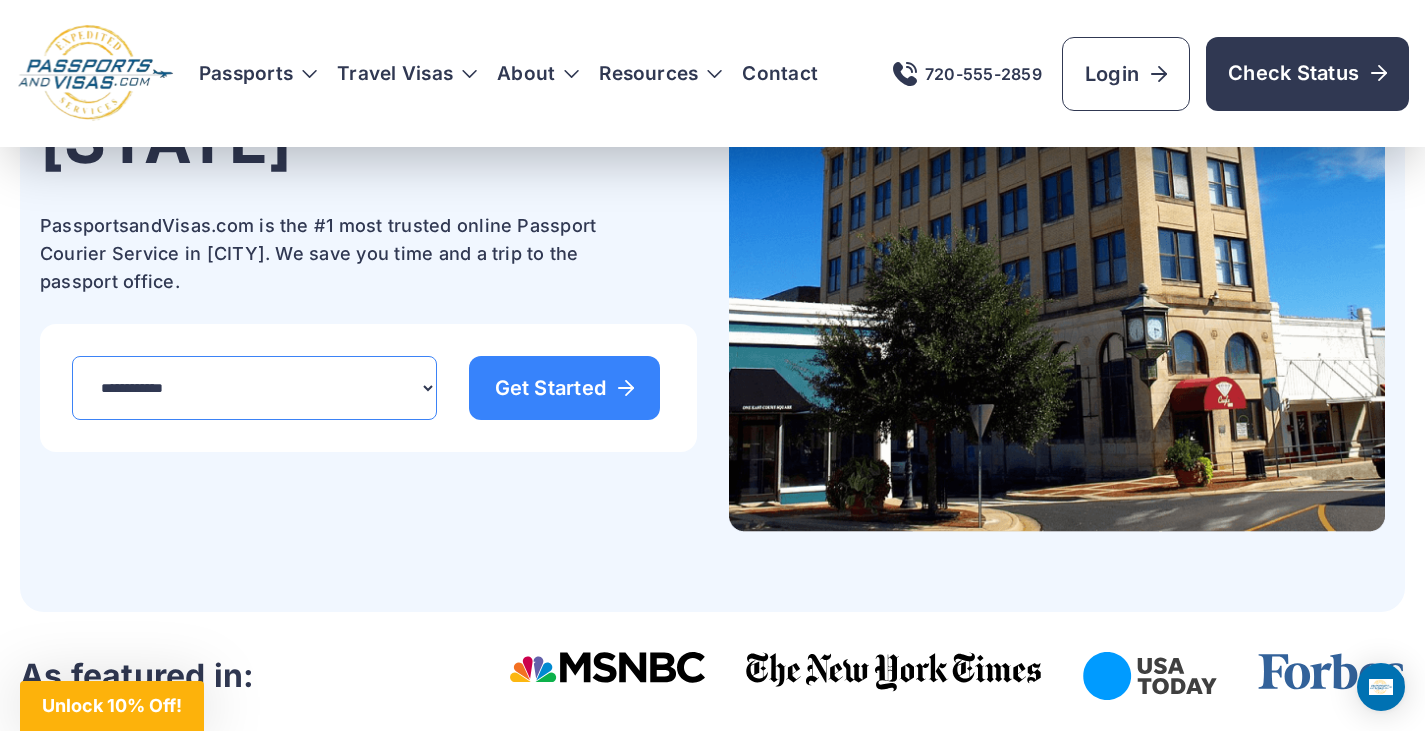 select on "*******" 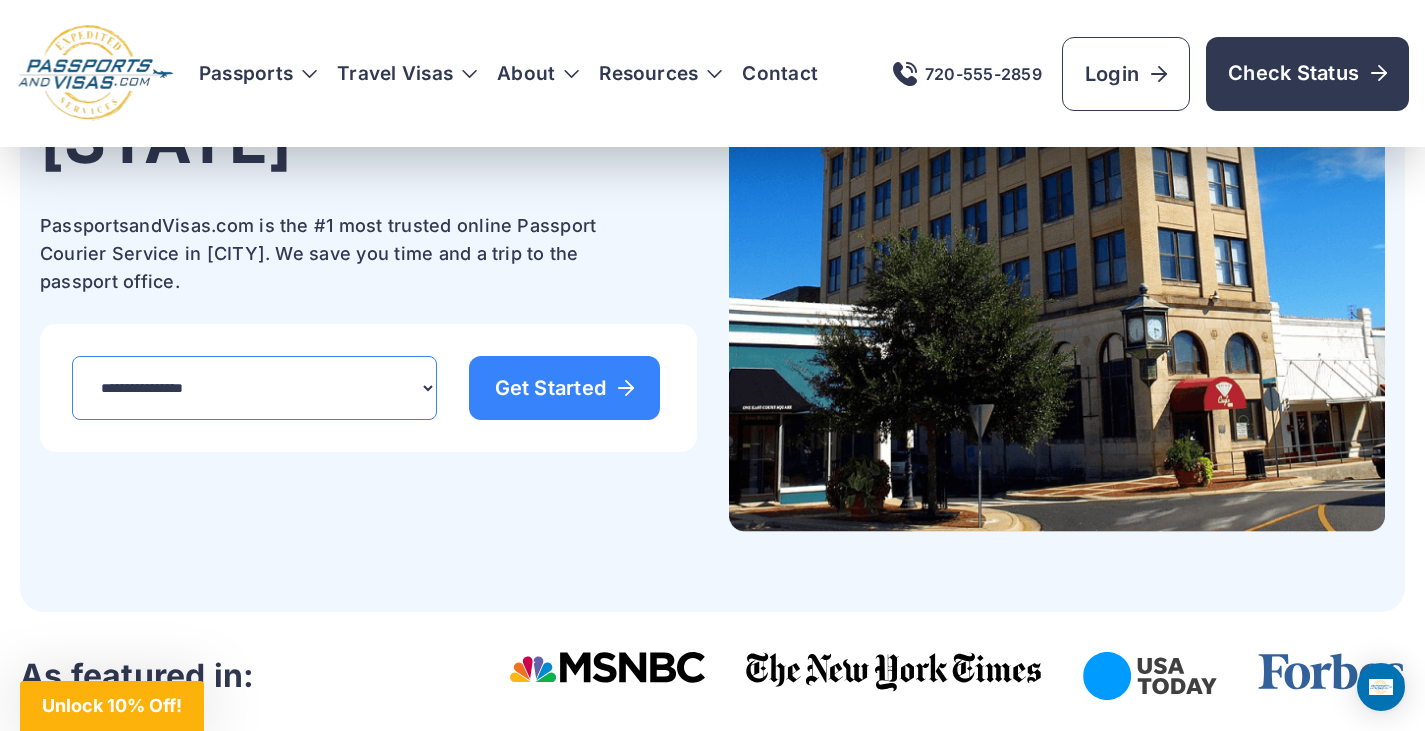click on "**********" at bounding box center (254, 388) 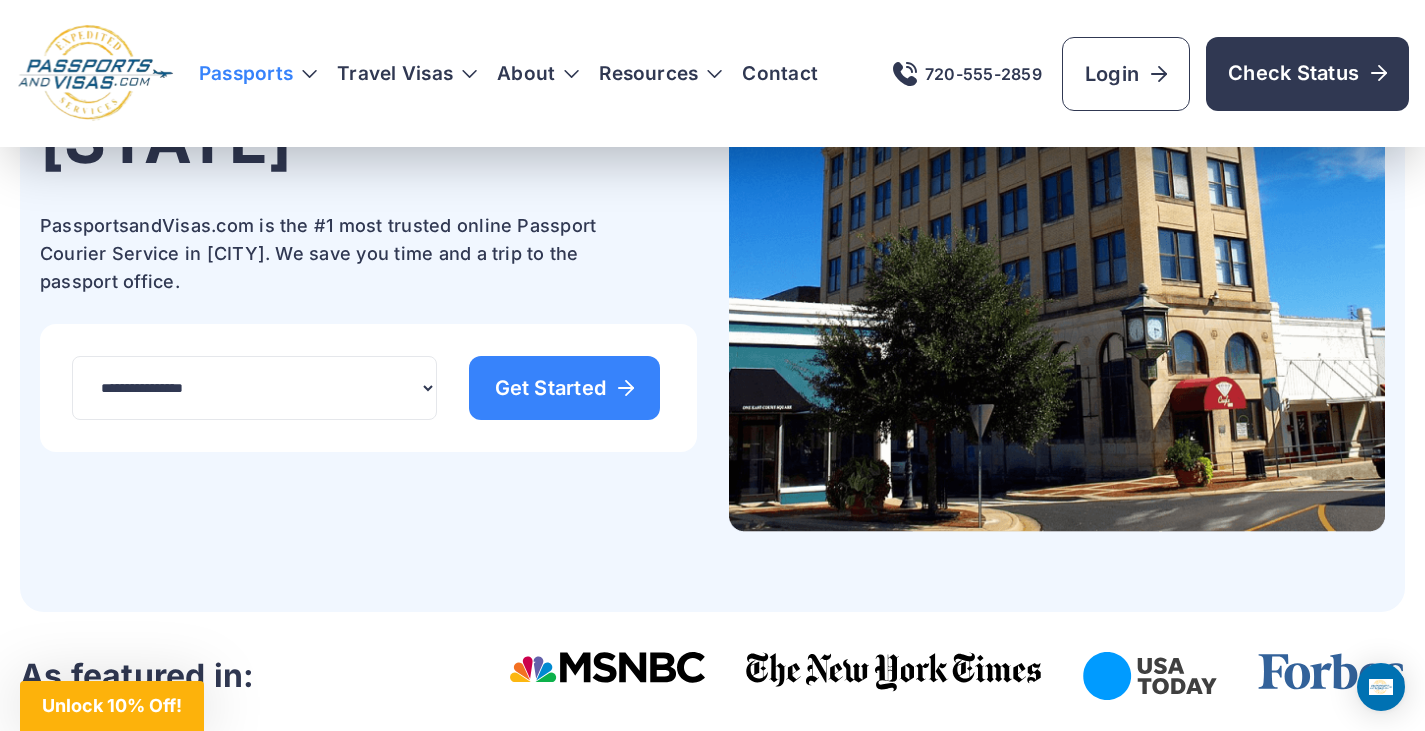 click on "Passports" at bounding box center [258, 74] 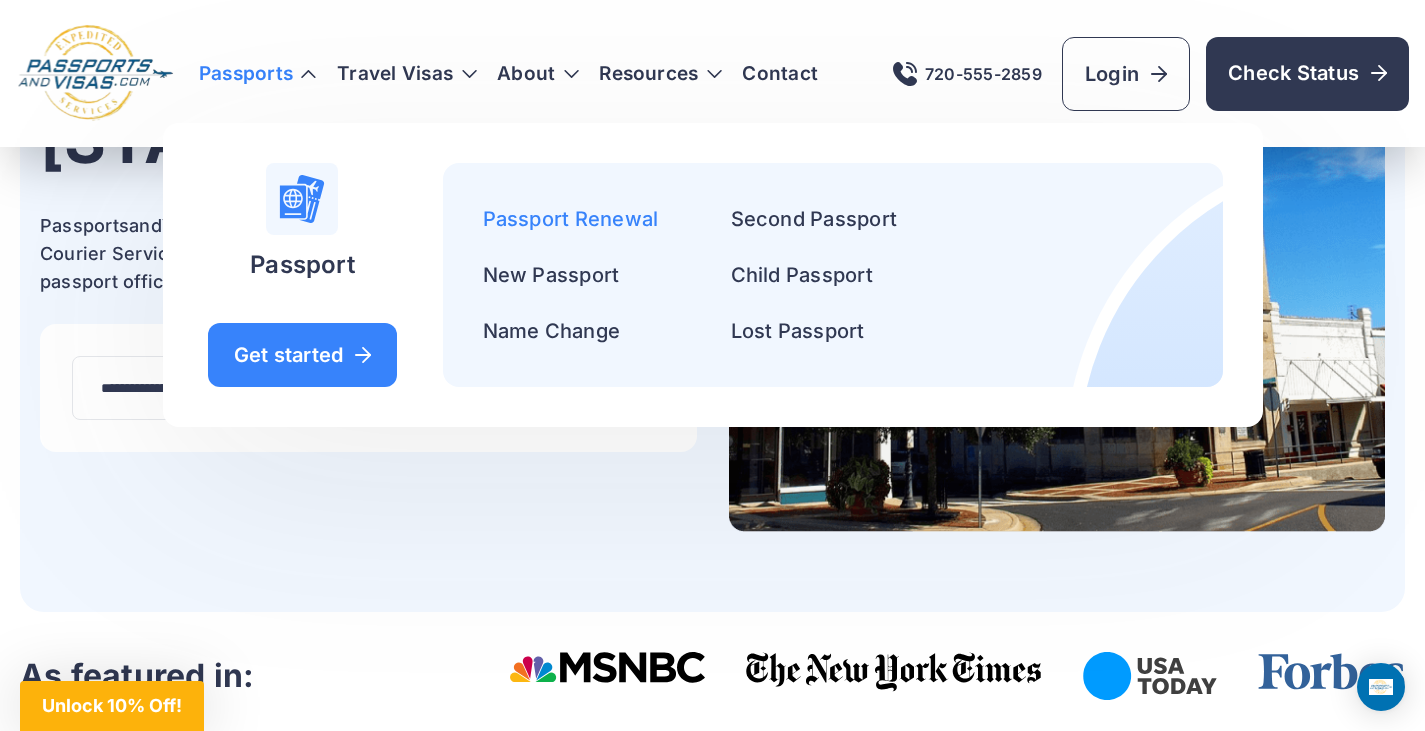 click on "Passport Renewal" at bounding box center (571, 219) 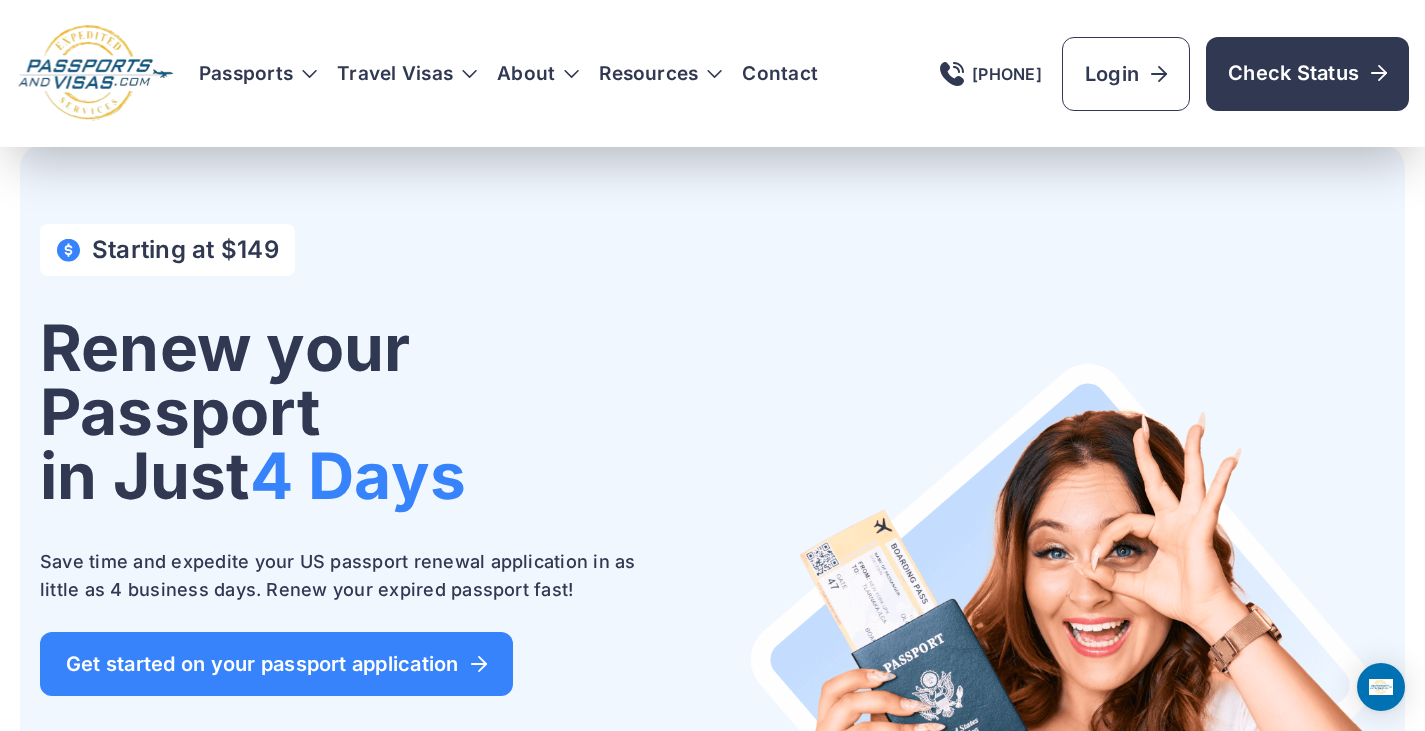 scroll, scrollTop: 300, scrollLeft: 0, axis: vertical 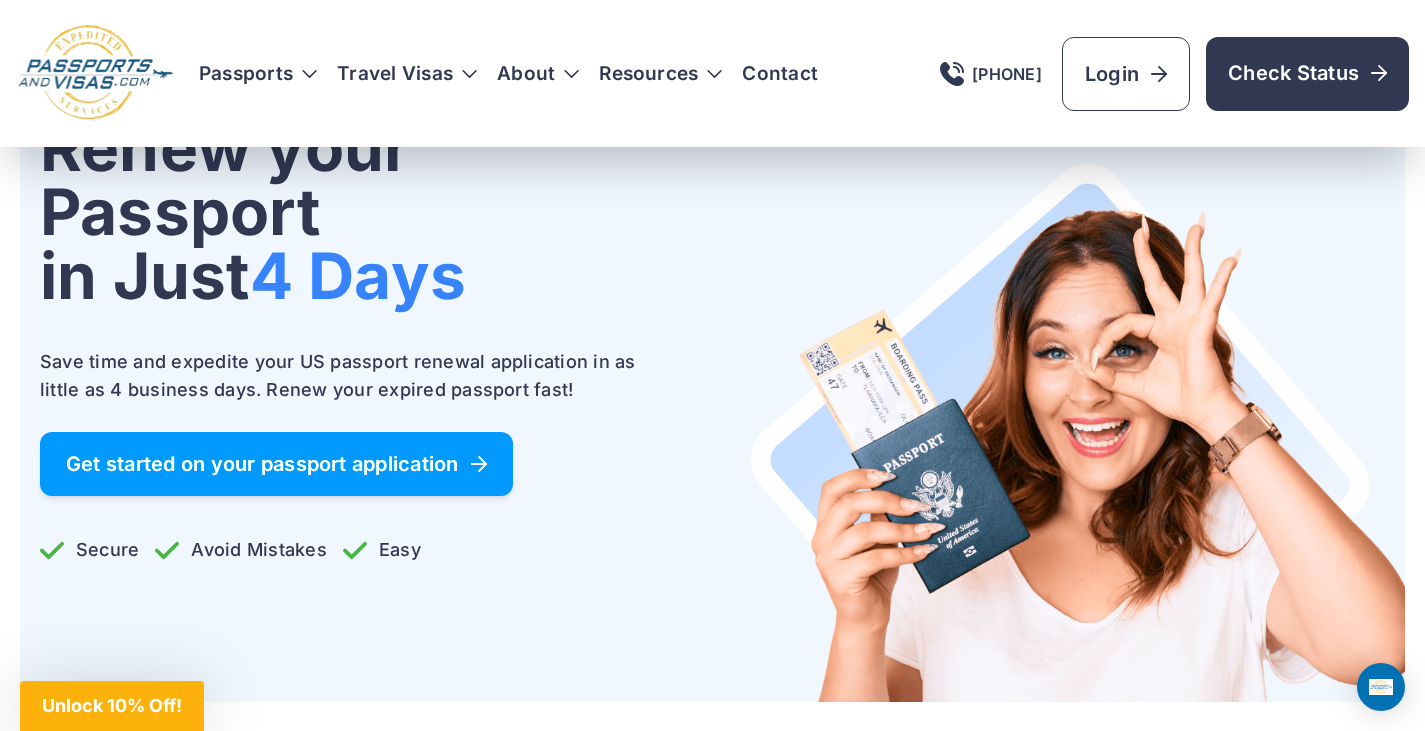 click on "Get started on your passport application" at bounding box center [276, 464] 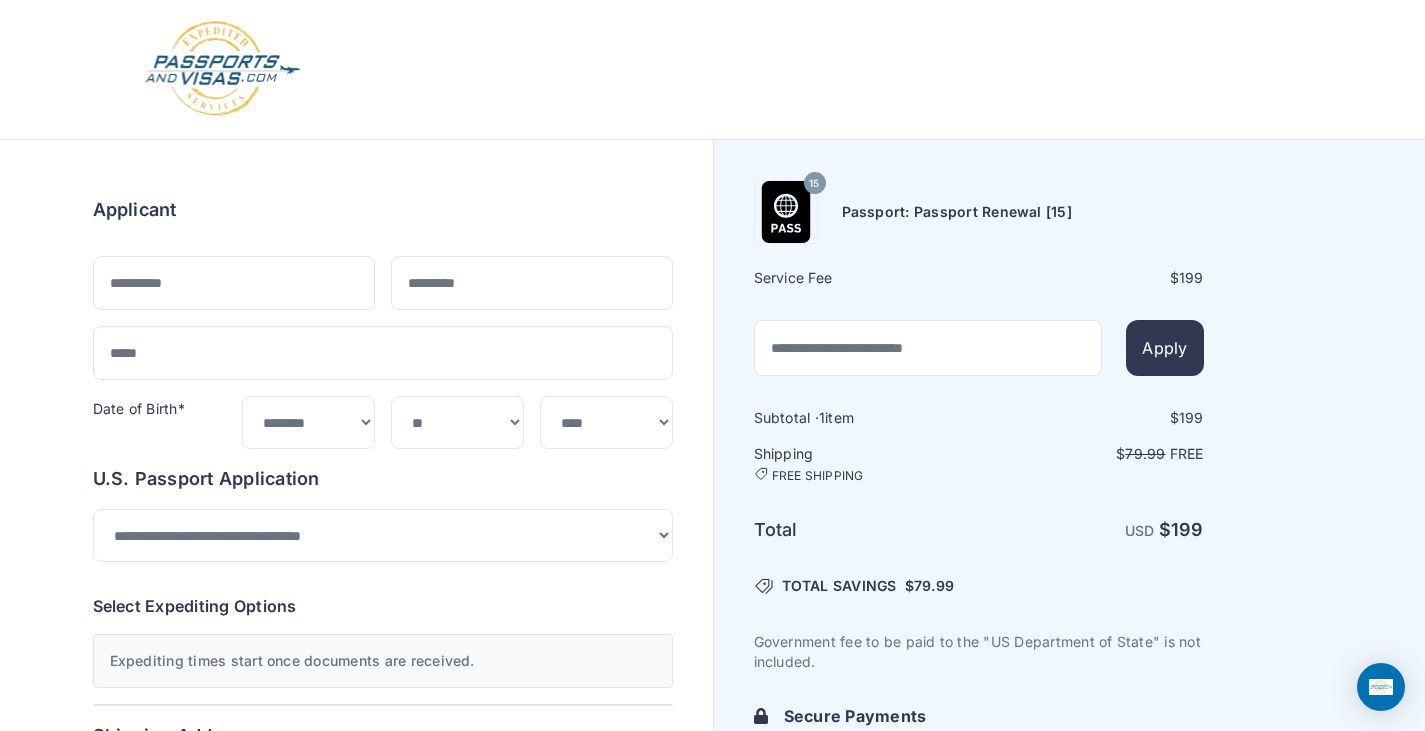 scroll, scrollTop: 0, scrollLeft: 0, axis: both 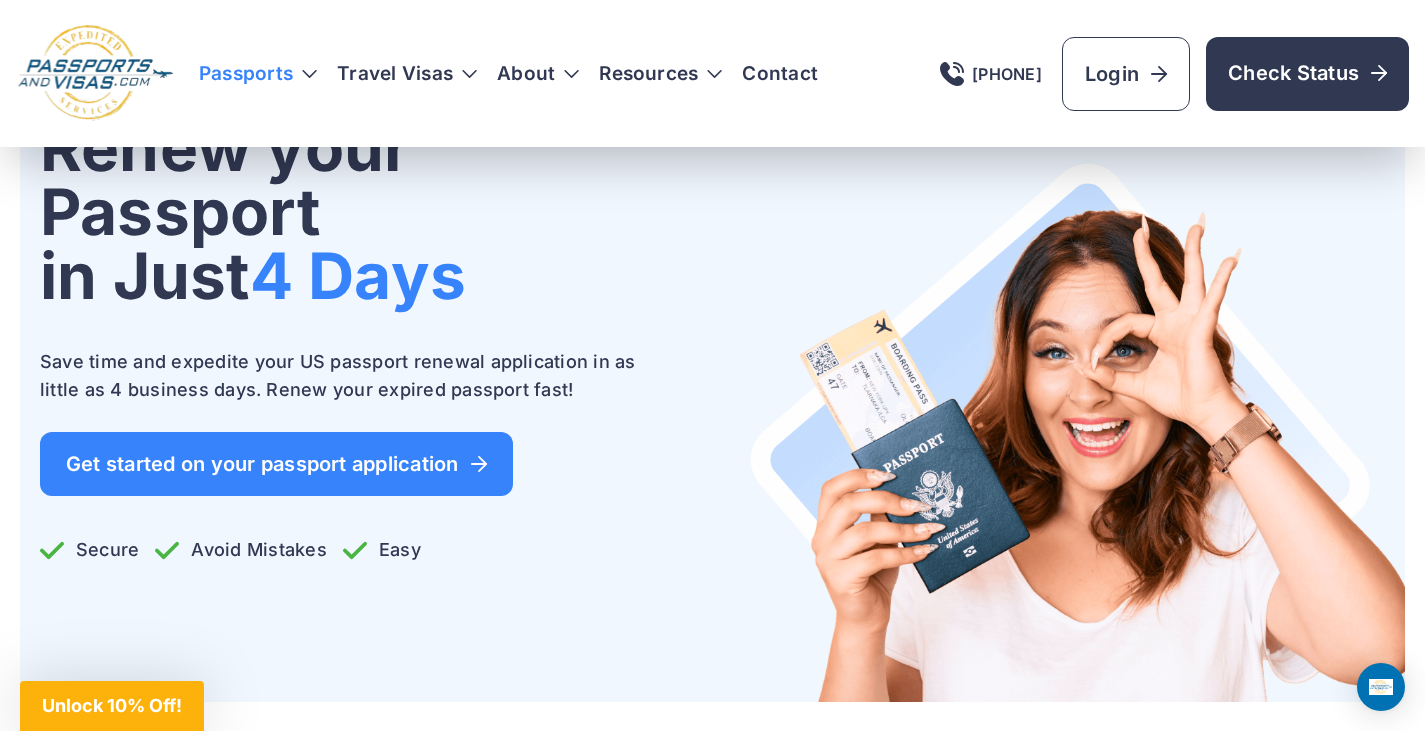 click on "Passports" at bounding box center (258, 74) 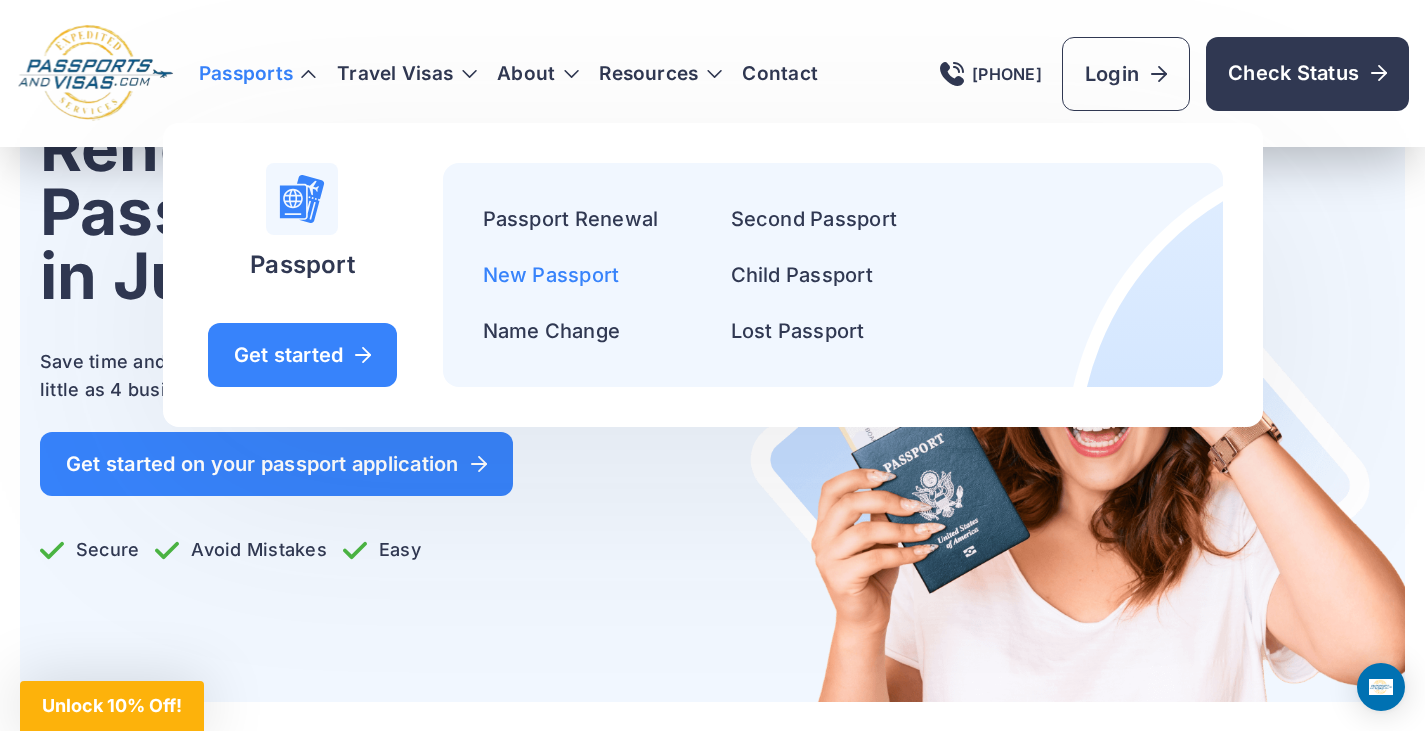 click on "New Passport" at bounding box center [551, 275] 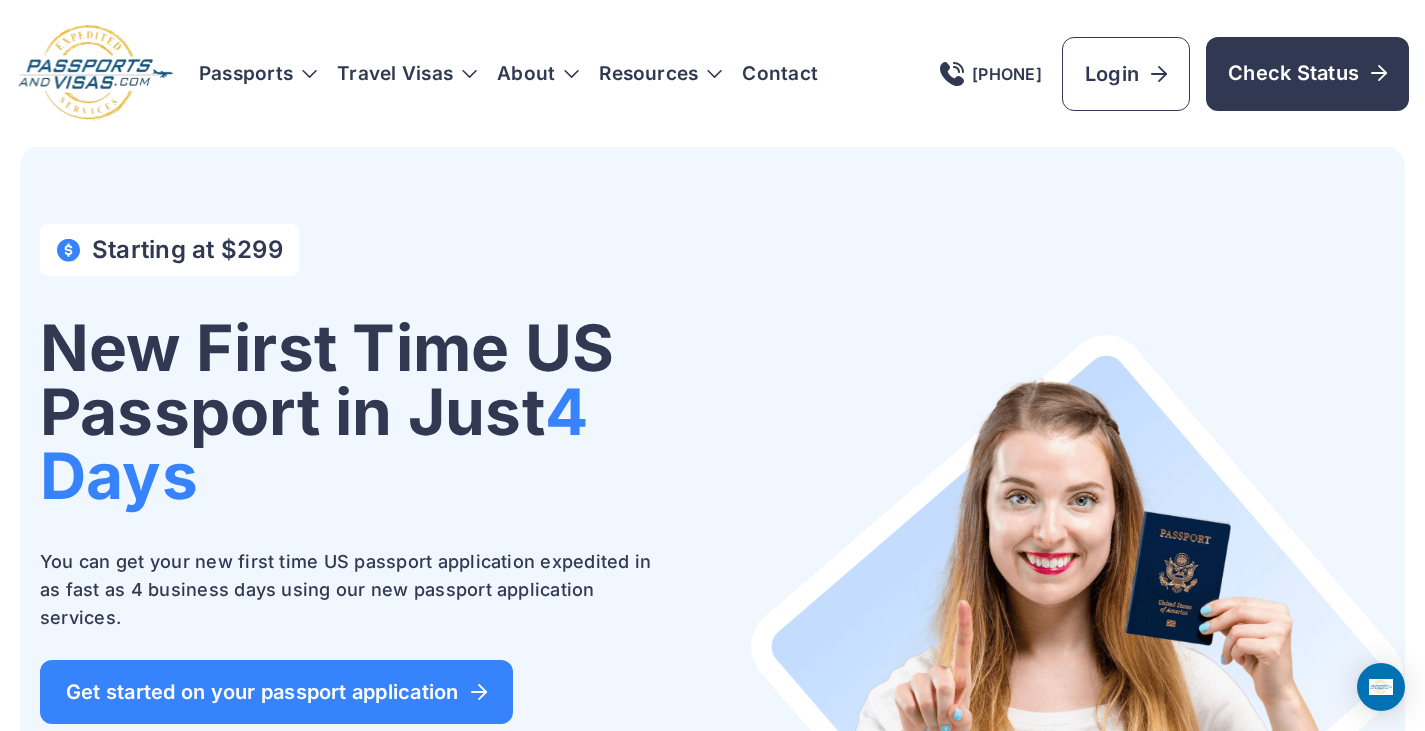 scroll, scrollTop: 0, scrollLeft: 0, axis: both 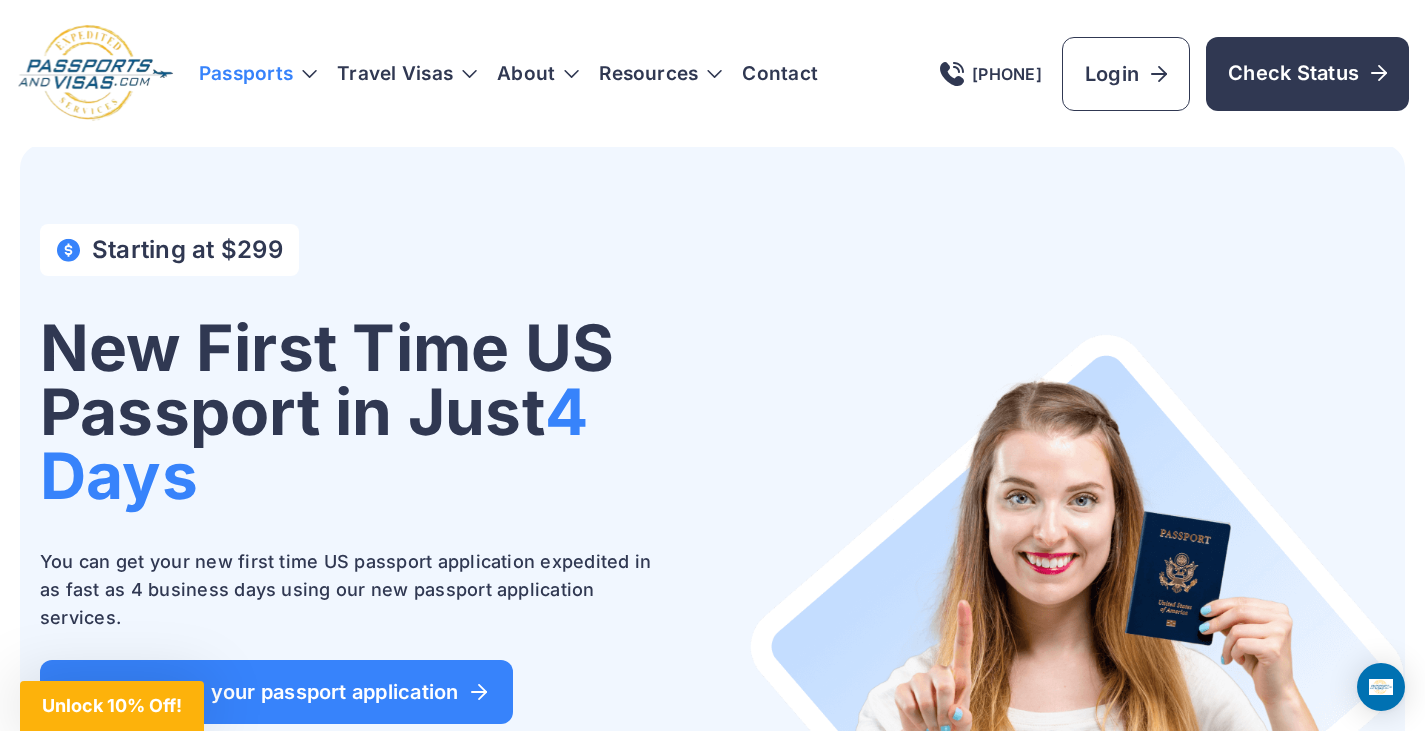 click on "Passports" at bounding box center [258, 74] 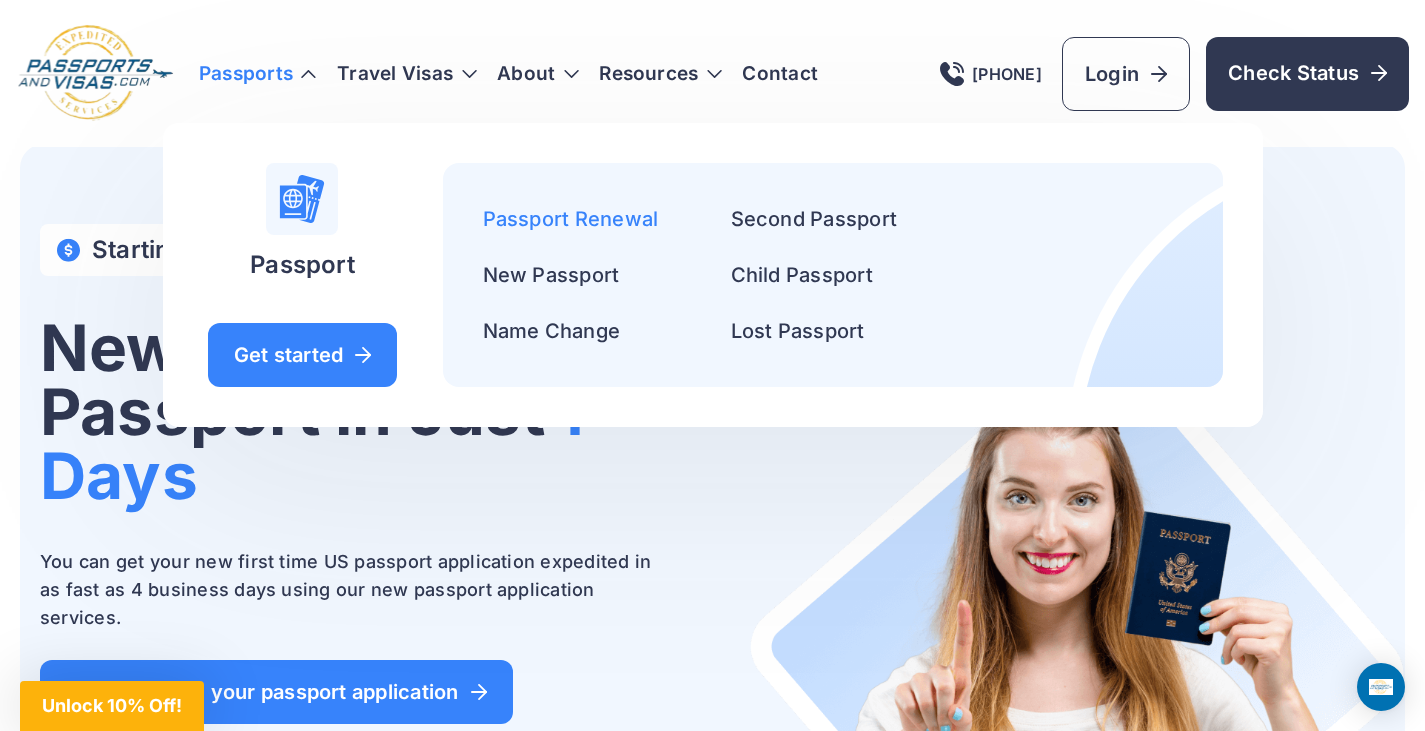 click on "Passport Renewal" at bounding box center [571, 219] 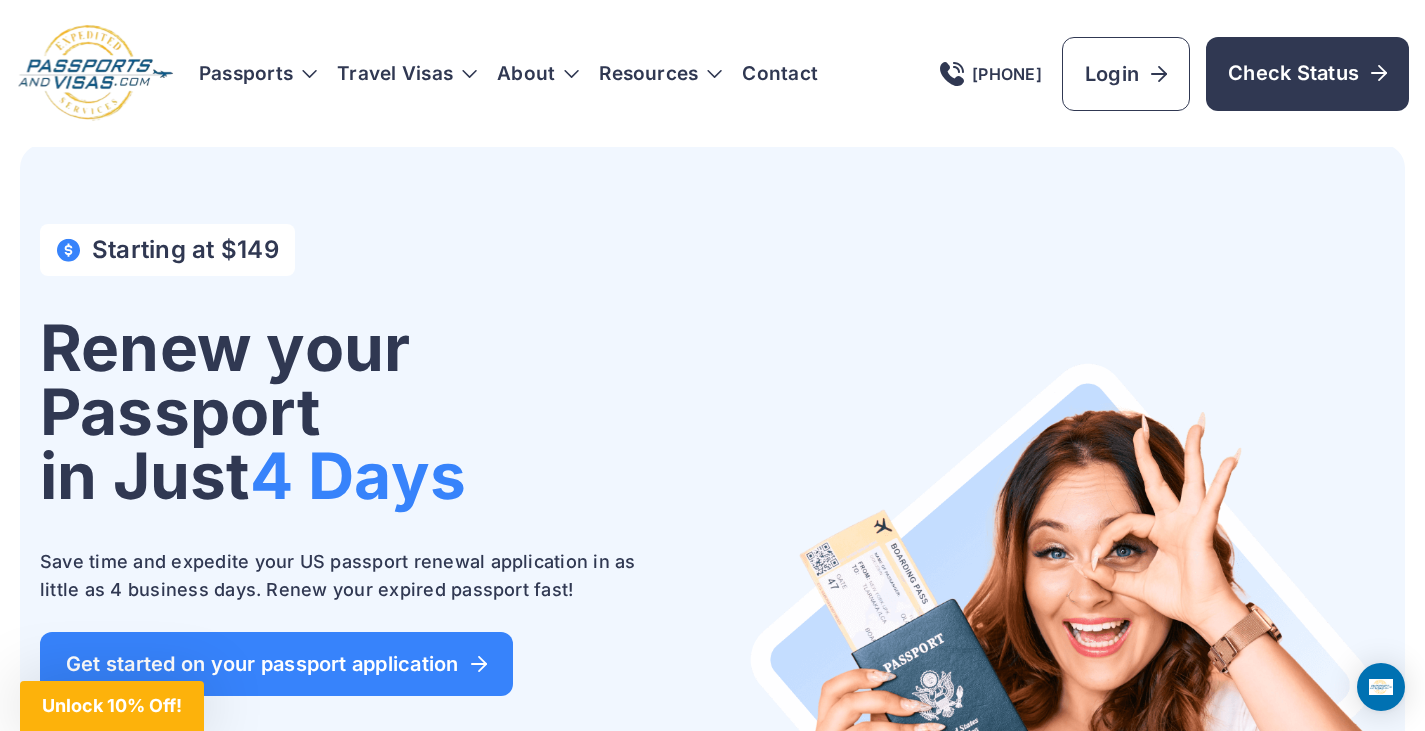 scroll, scrollTop: 0, scrollLeft: 0, axis: both 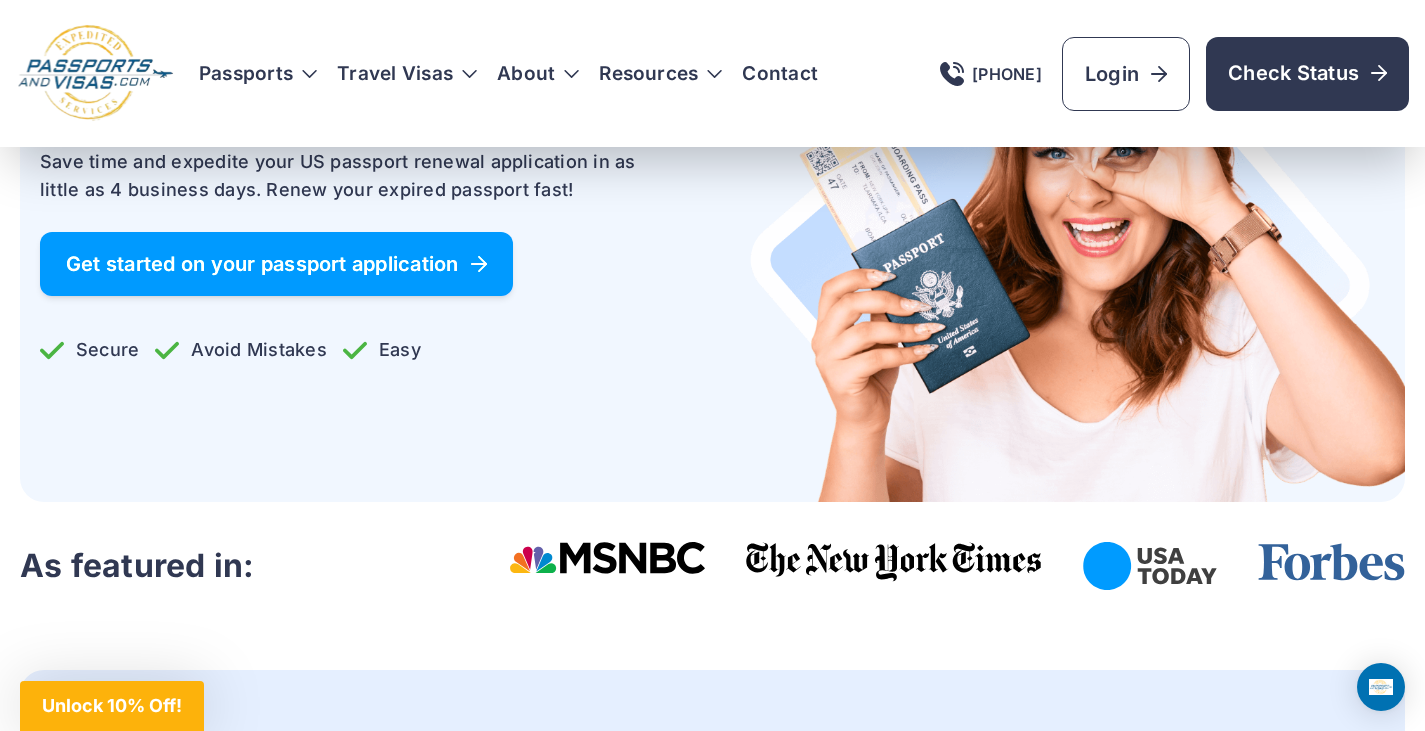 click on "Get started on your passport application" at bounding box center [276, 264] 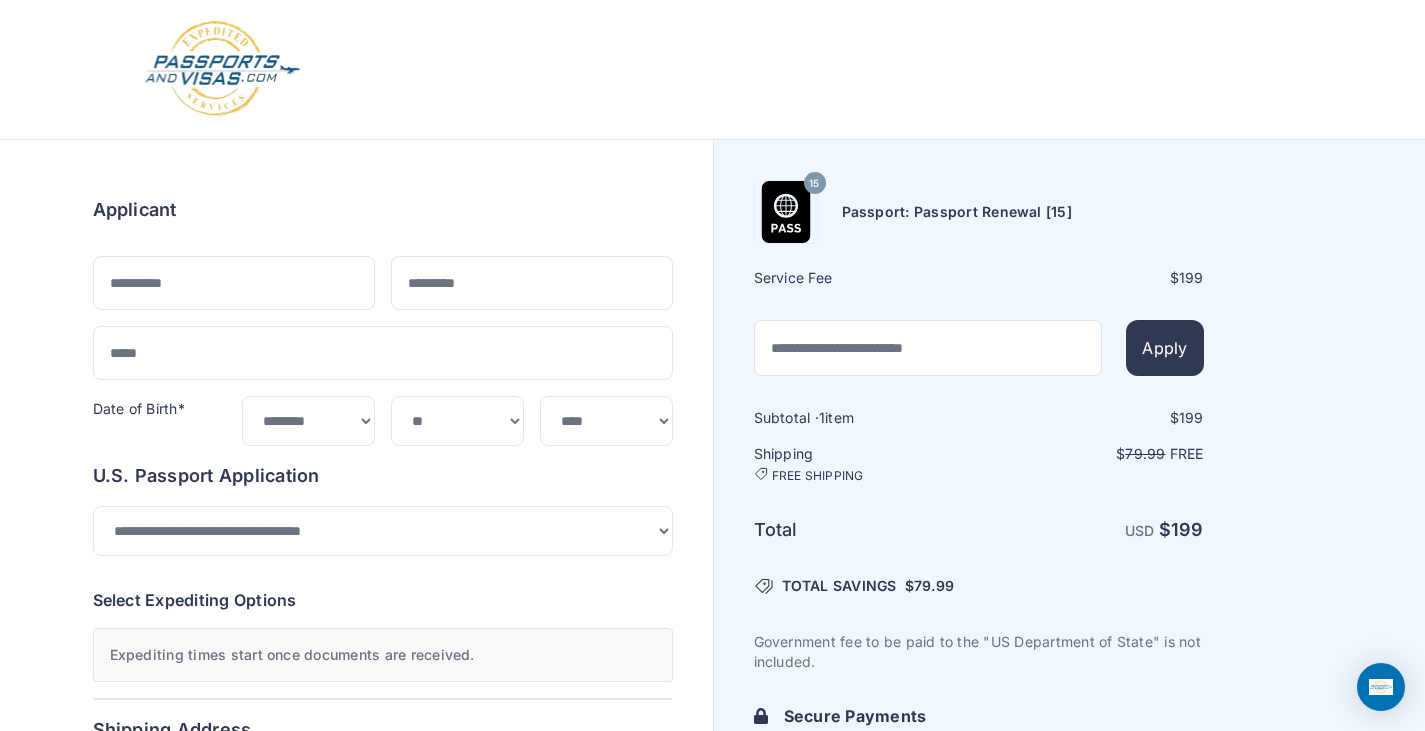 select on "**" 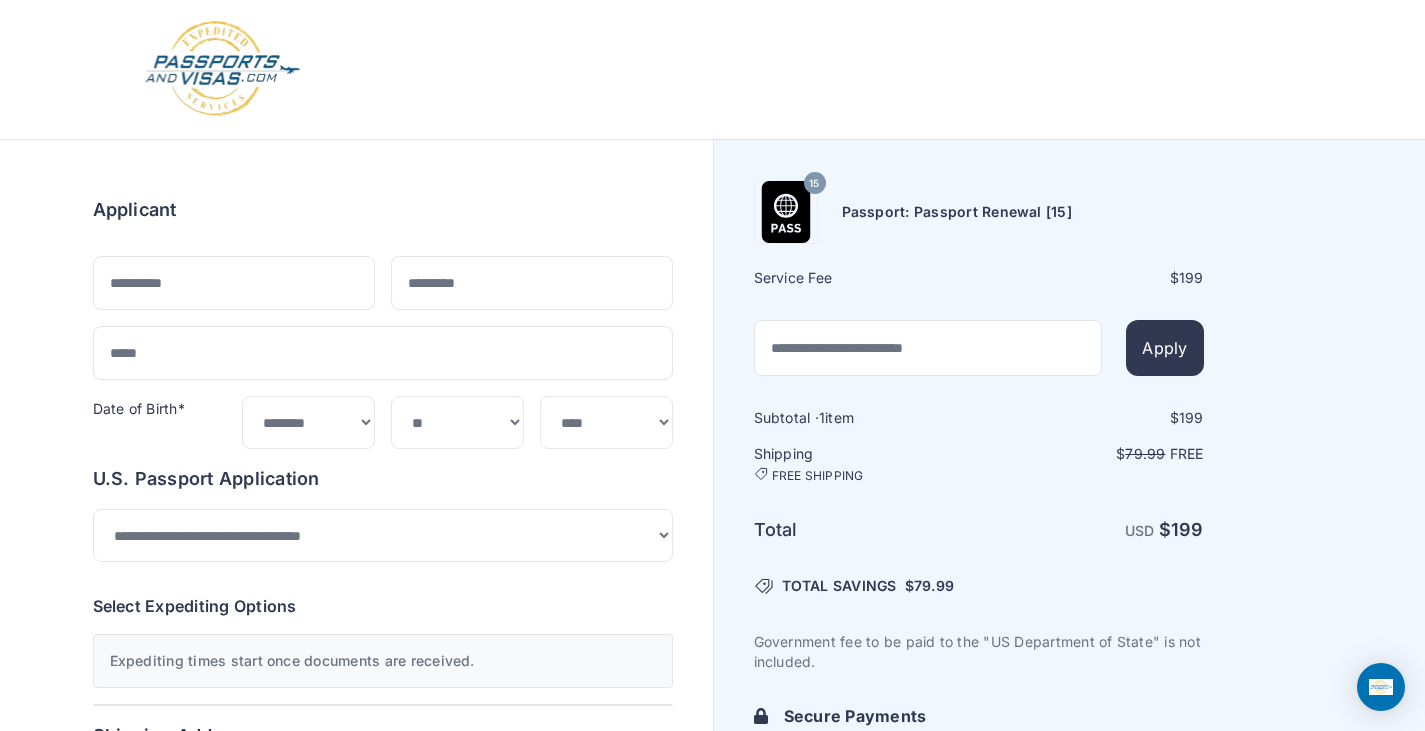 scroll, scrollTop: 0, scrollLeft: 0, axis: both 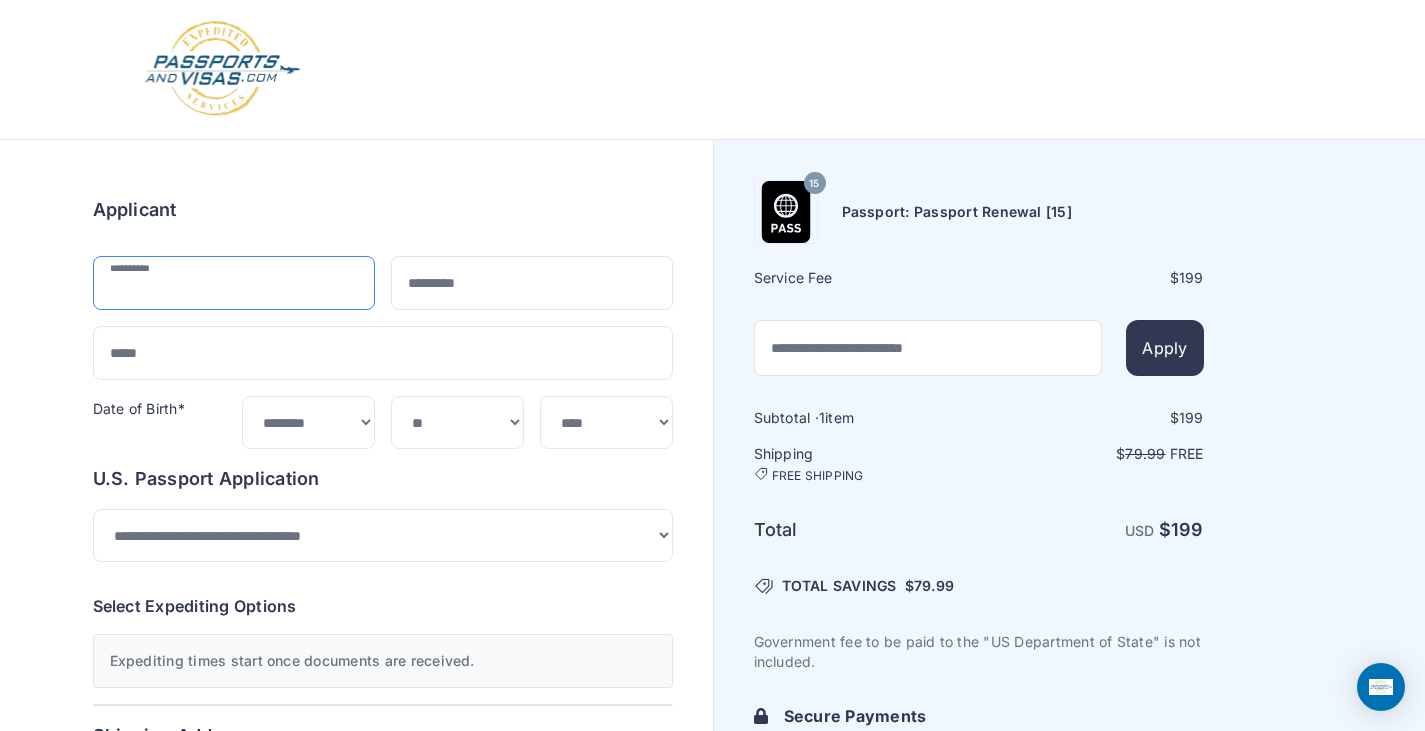 click at bounding box center [234, 283] 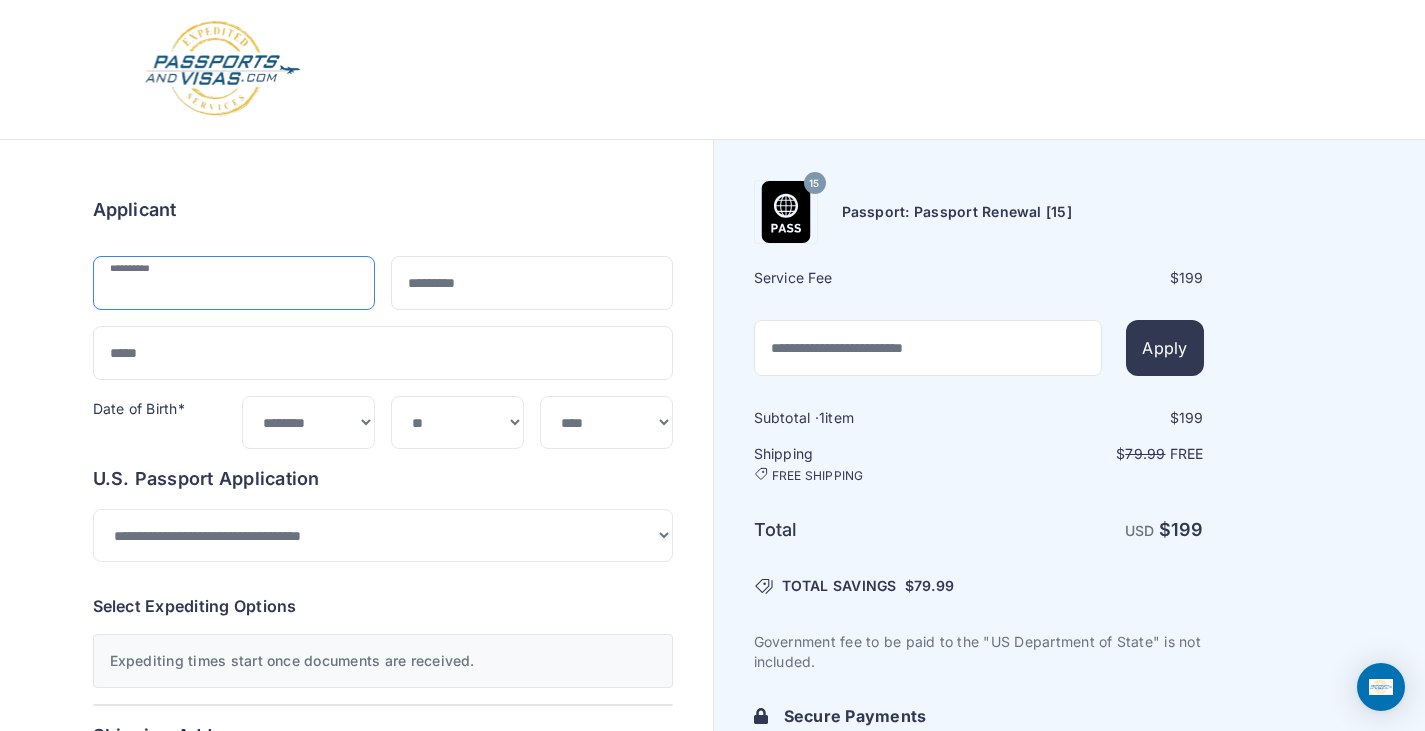 type on "*****" 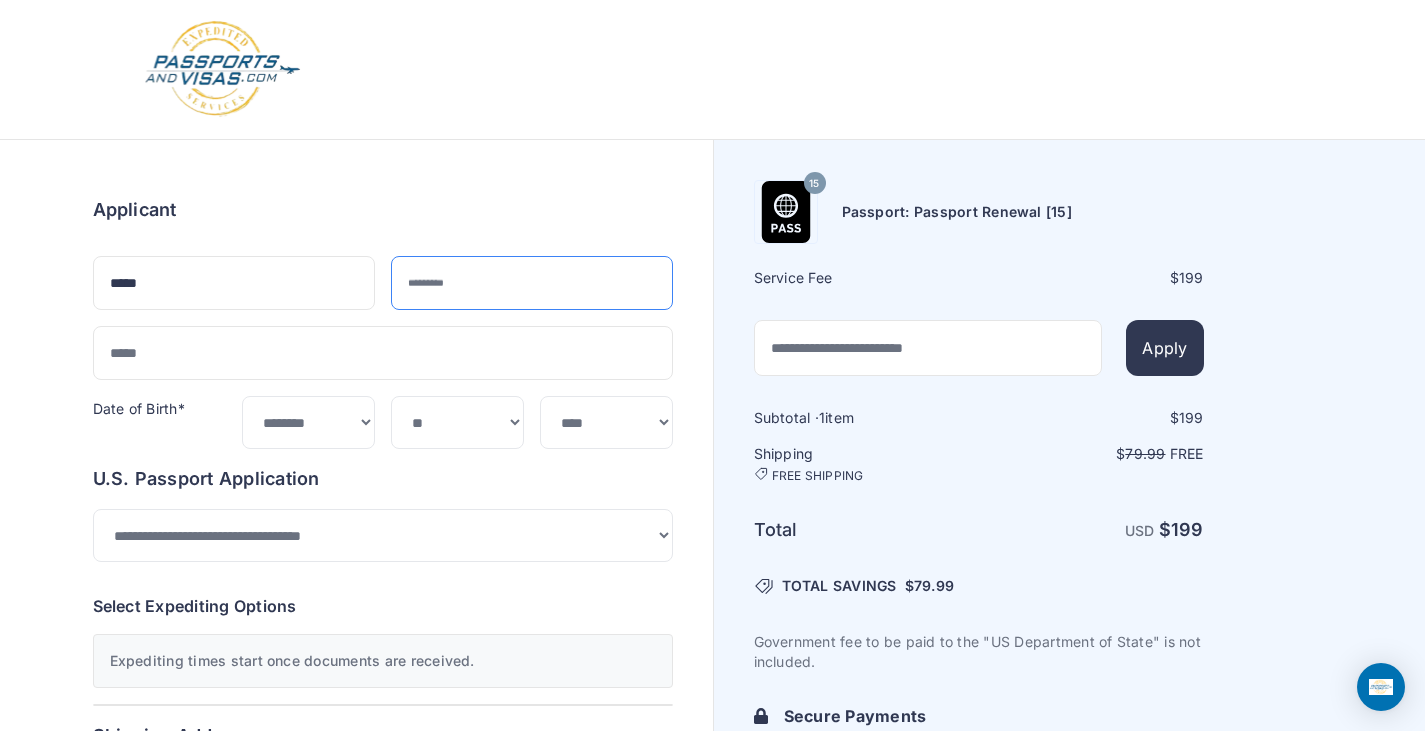 type on "*****" 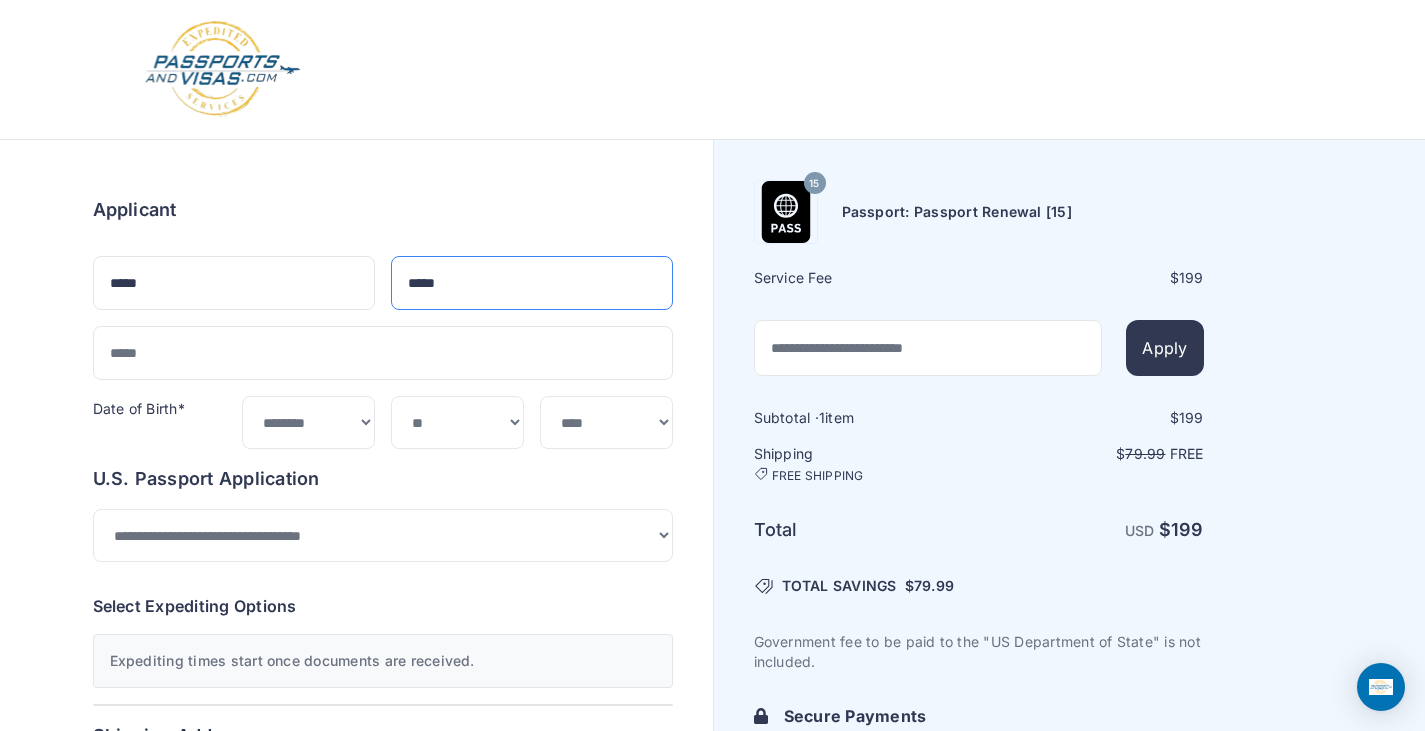 type on "**********" 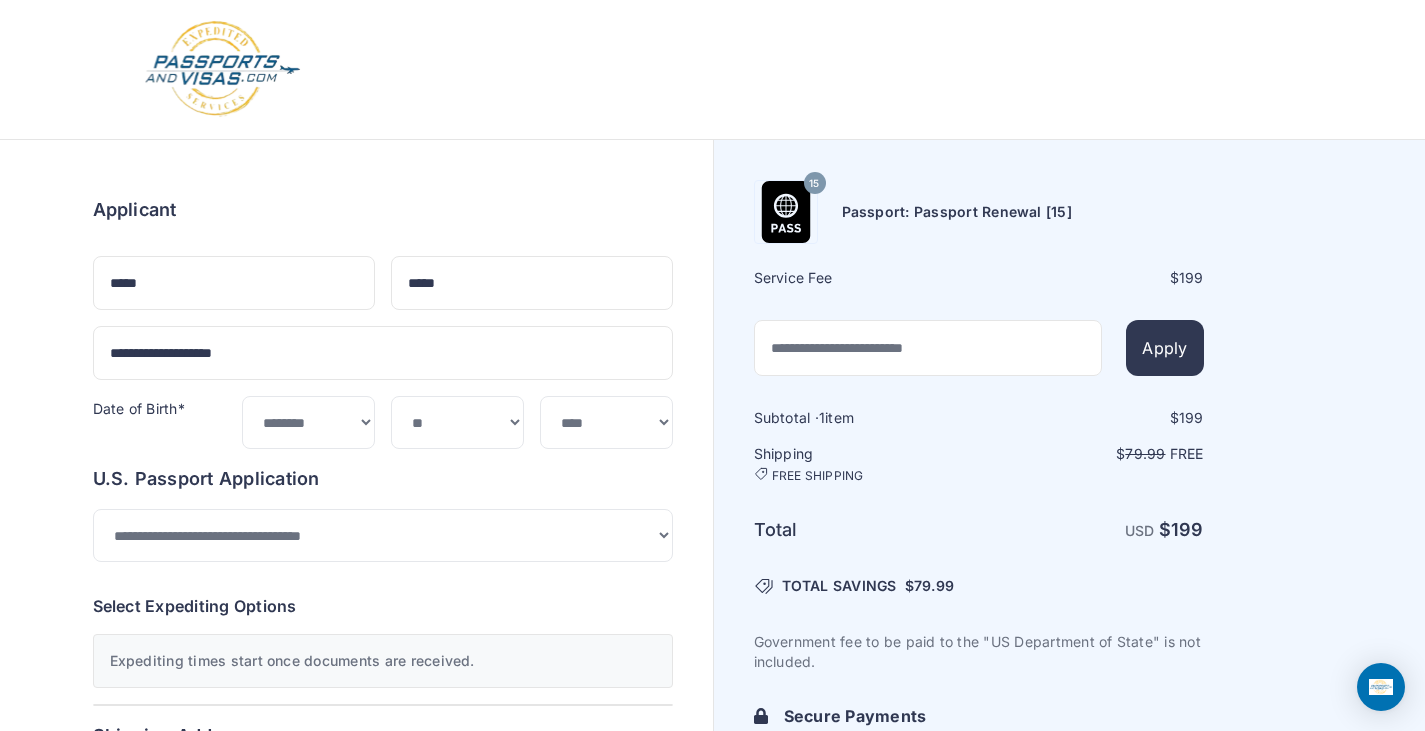 type on "**********" 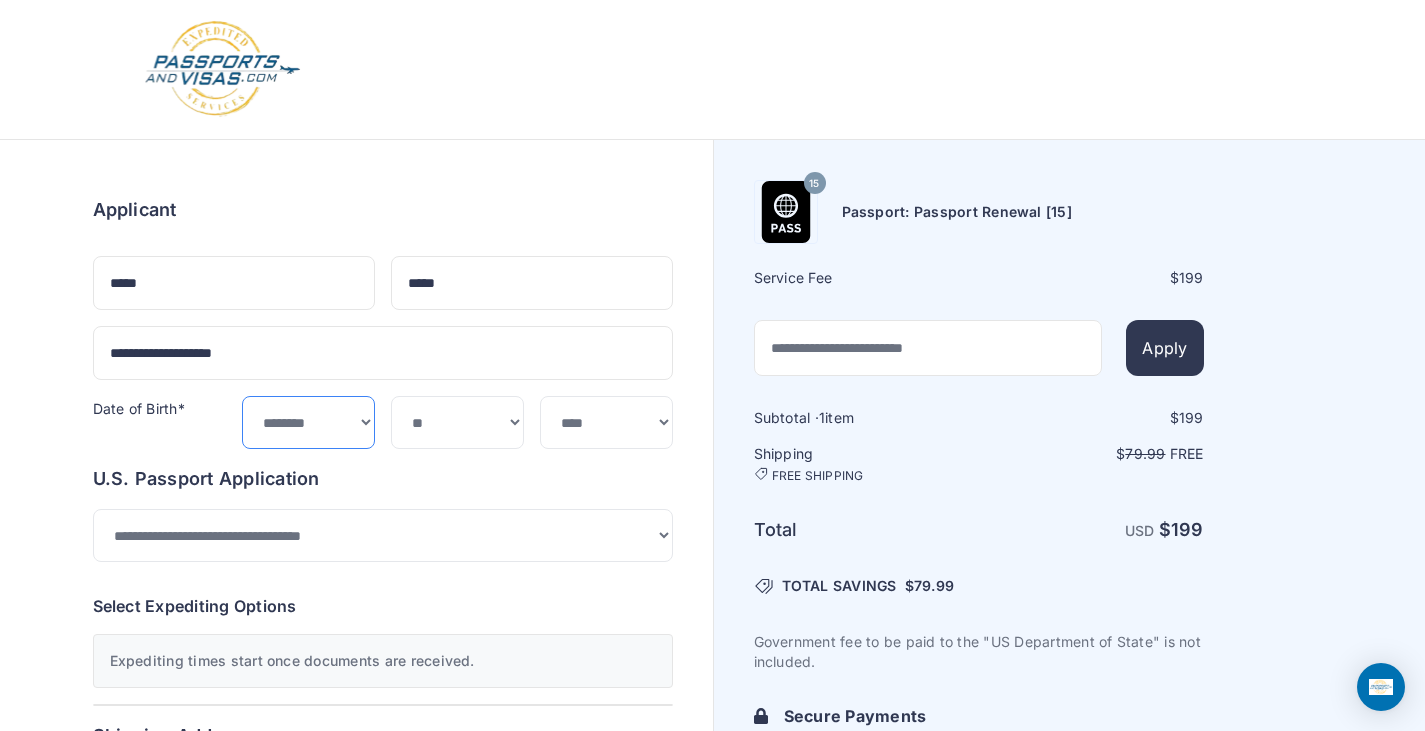 click on "*****
*******
********
*****
*****
***
****
****
******
*********
*******
********
********" at bounding box center [308, 422] 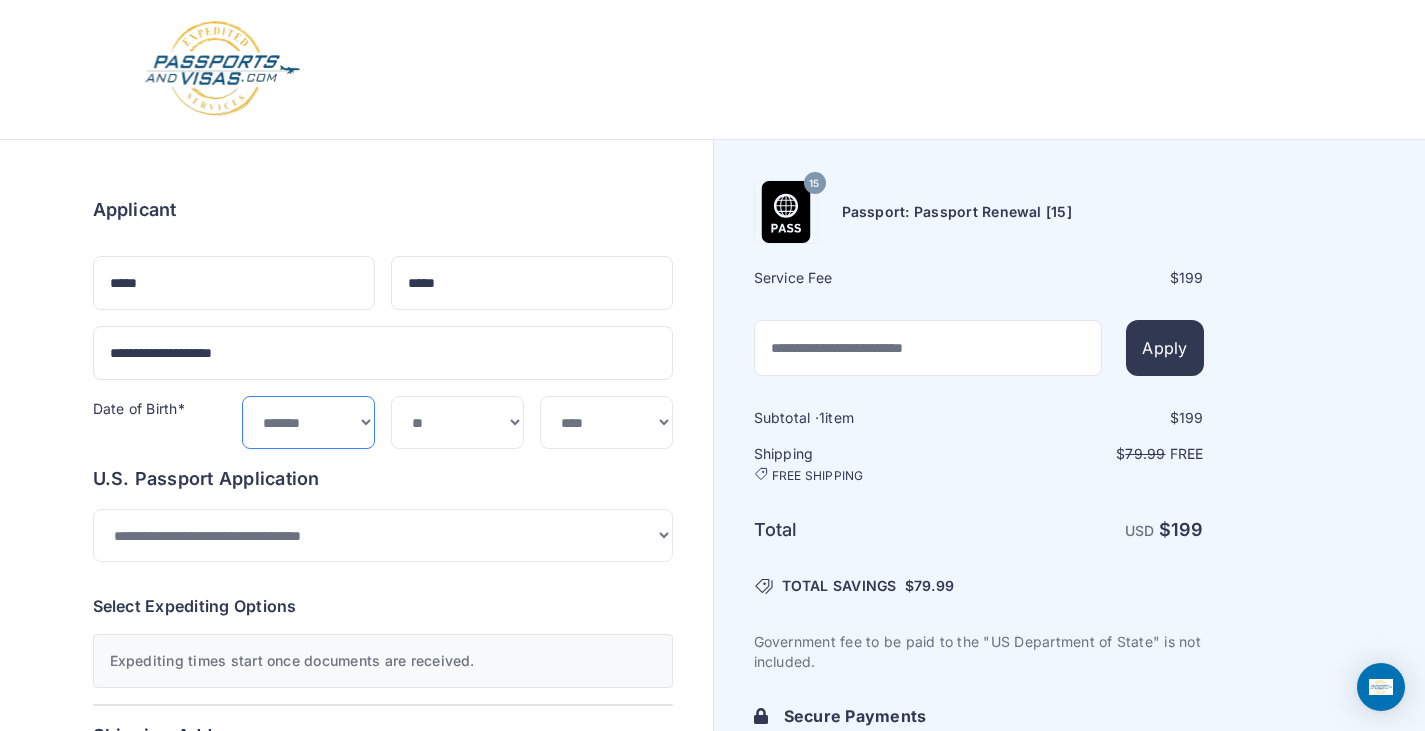 click on "*****
*******
********
*****
*****
***
****
****
******
*********
*******
********
********" at bounding box center (308, 422) 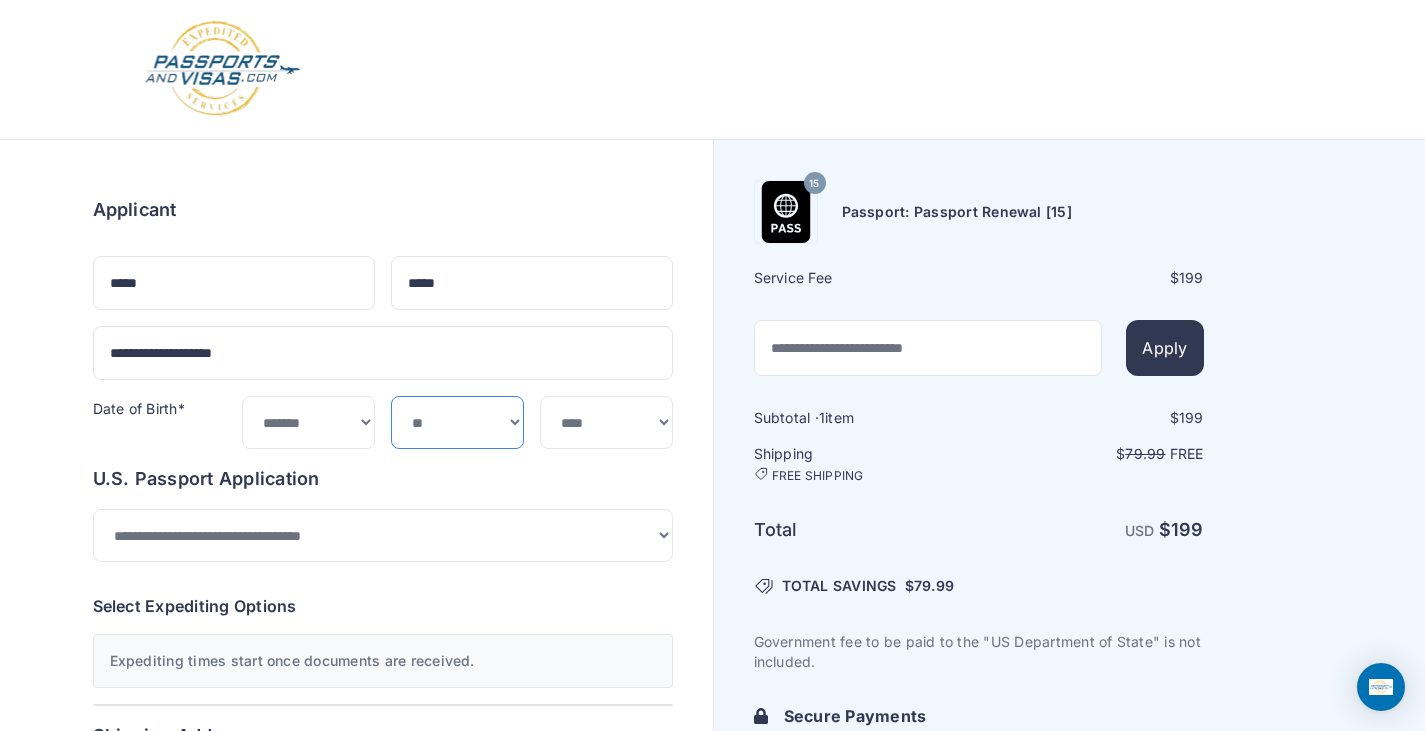 click on "***
*
*
*
*
*
*
*
*
*
**
**
**
**
** ** ** ** ** **" at bounding box center (457, 422) 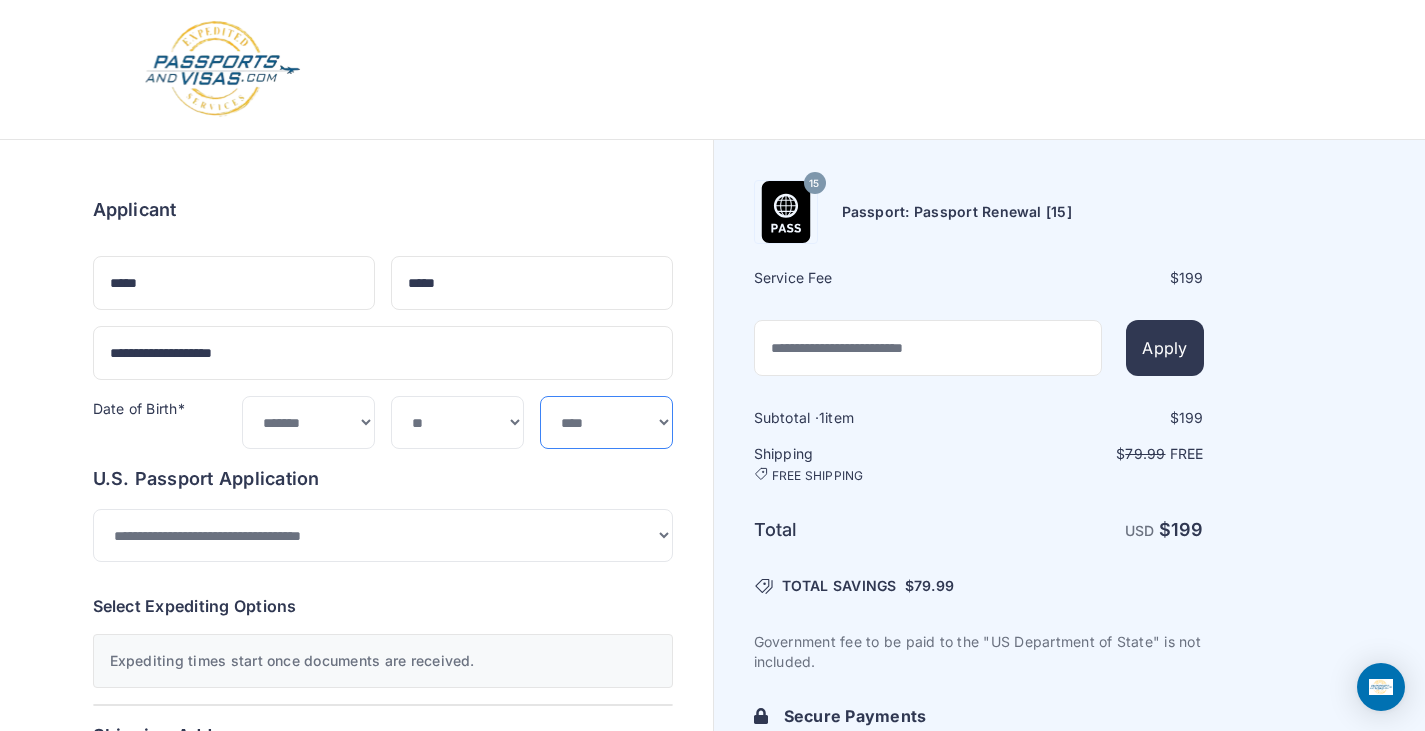 click on "****
****
****
****
****
****
****
****
****
****
****
****
****
**** **** **** **** **** **** **** **** **** **** ****" at bounding box center (606, 422) 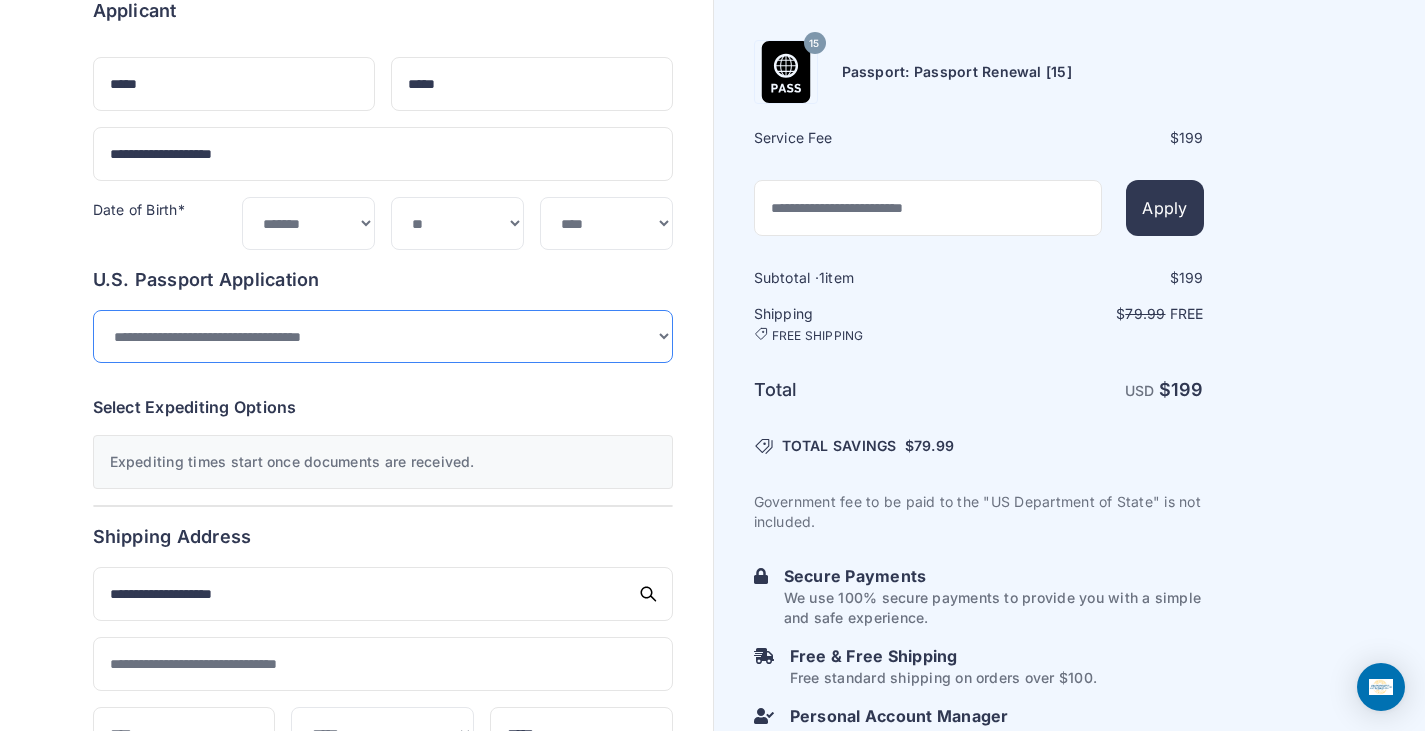 scroll, scrollTop: 200, scrollLeft: 0, axis: vertical 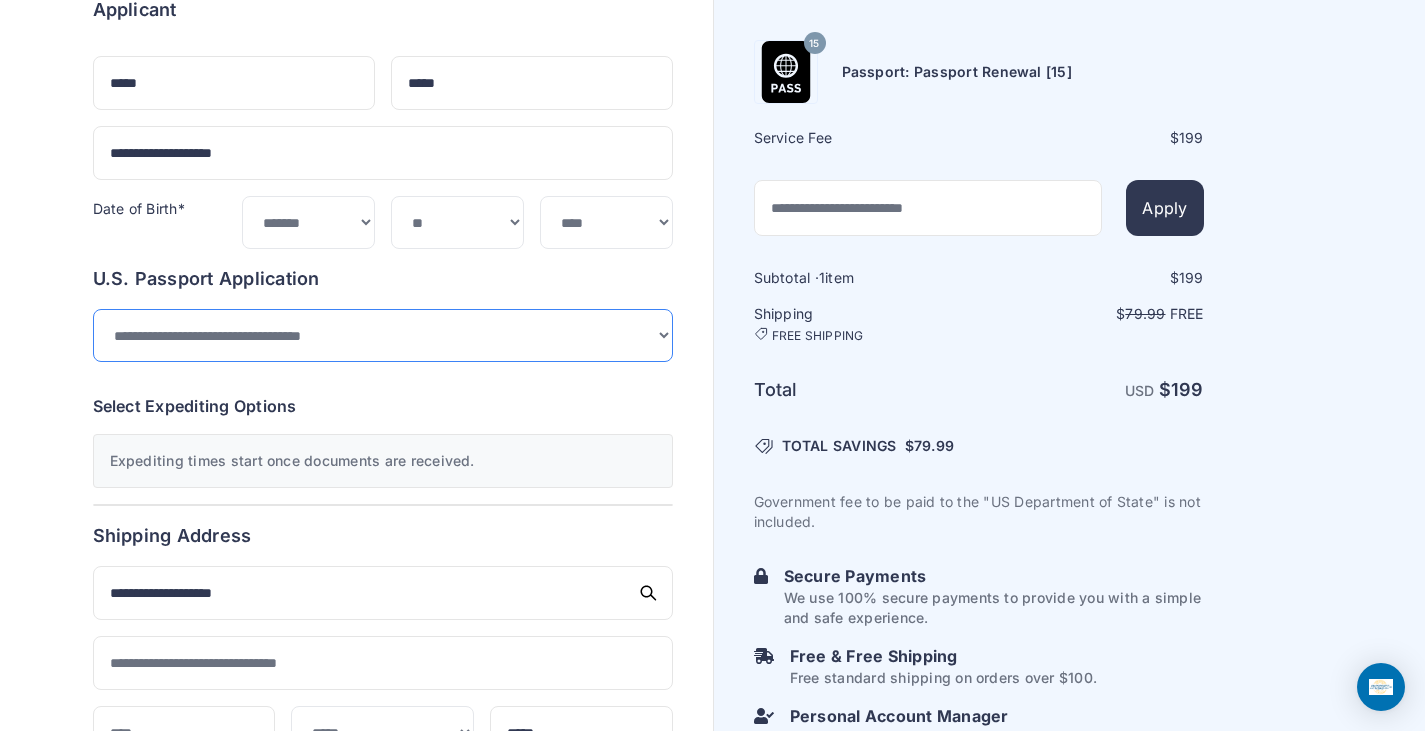 click on "**********" at bounding box center (383, 335) 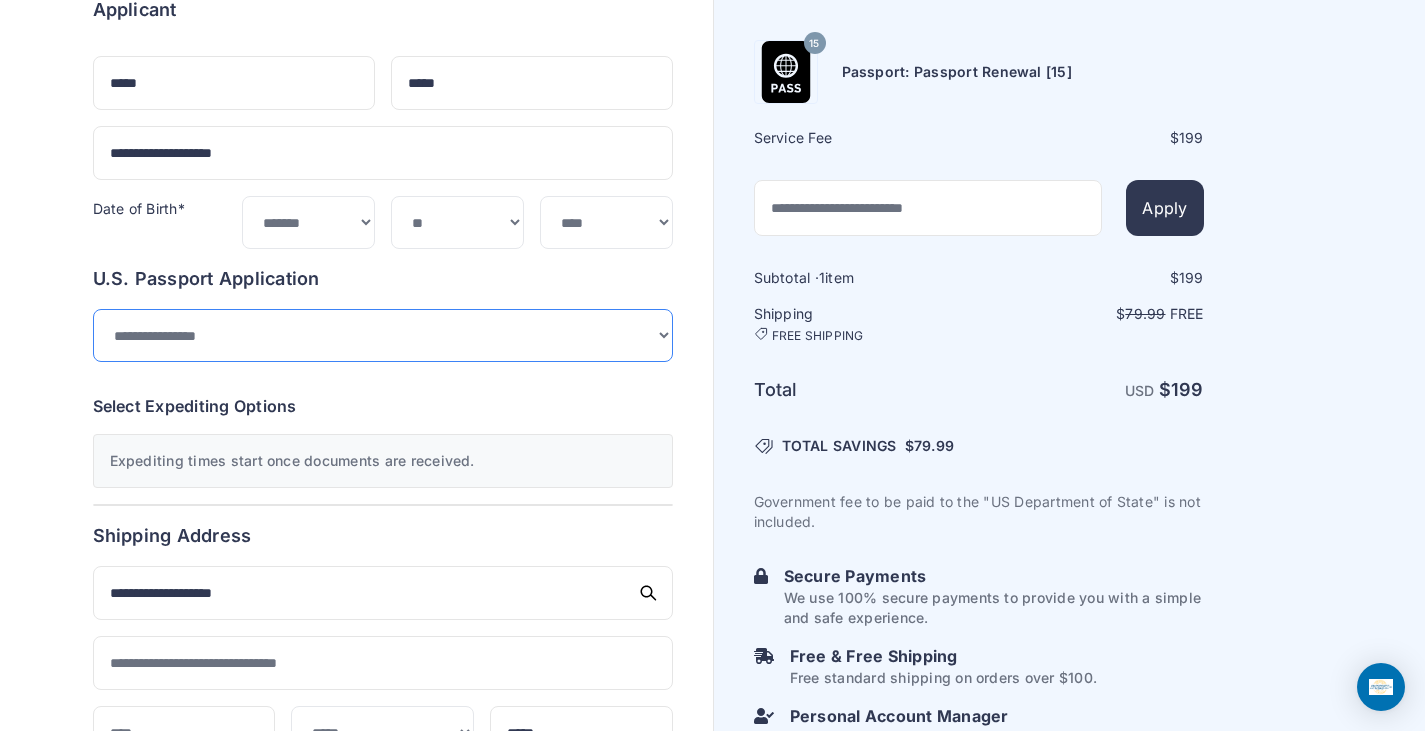 click on "**********" at bounding box center (383, 335) 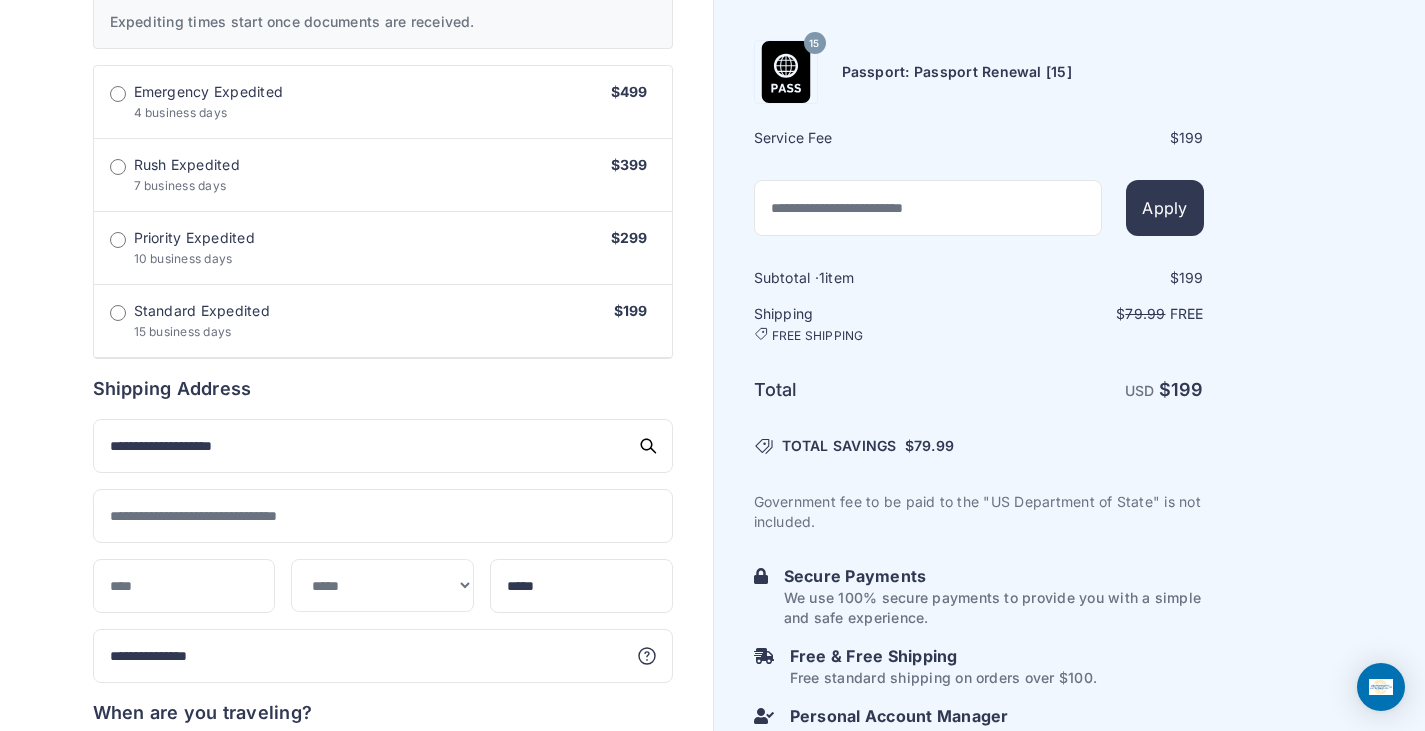scroll, scrollTop: 700, scrollLeft: 0, axis: vertical 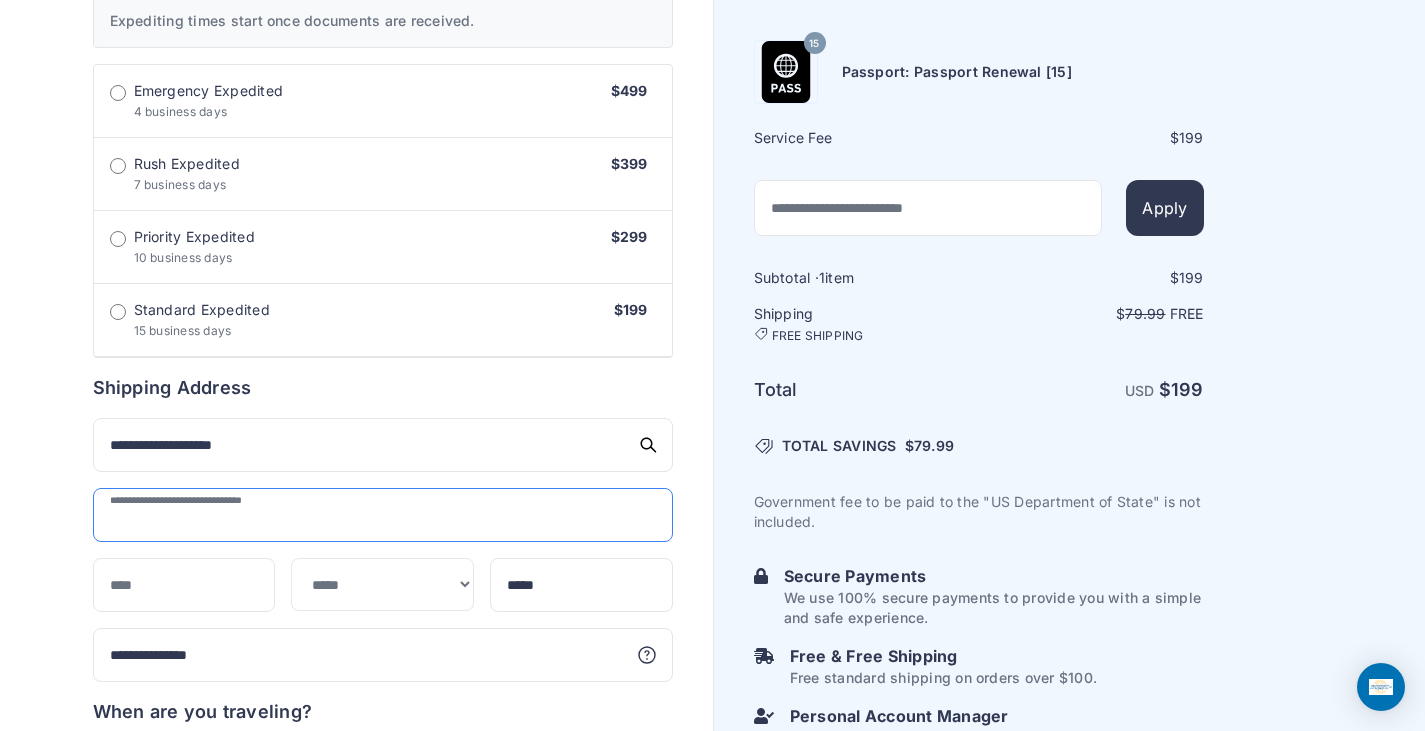 click at bounding box center [383, 515] 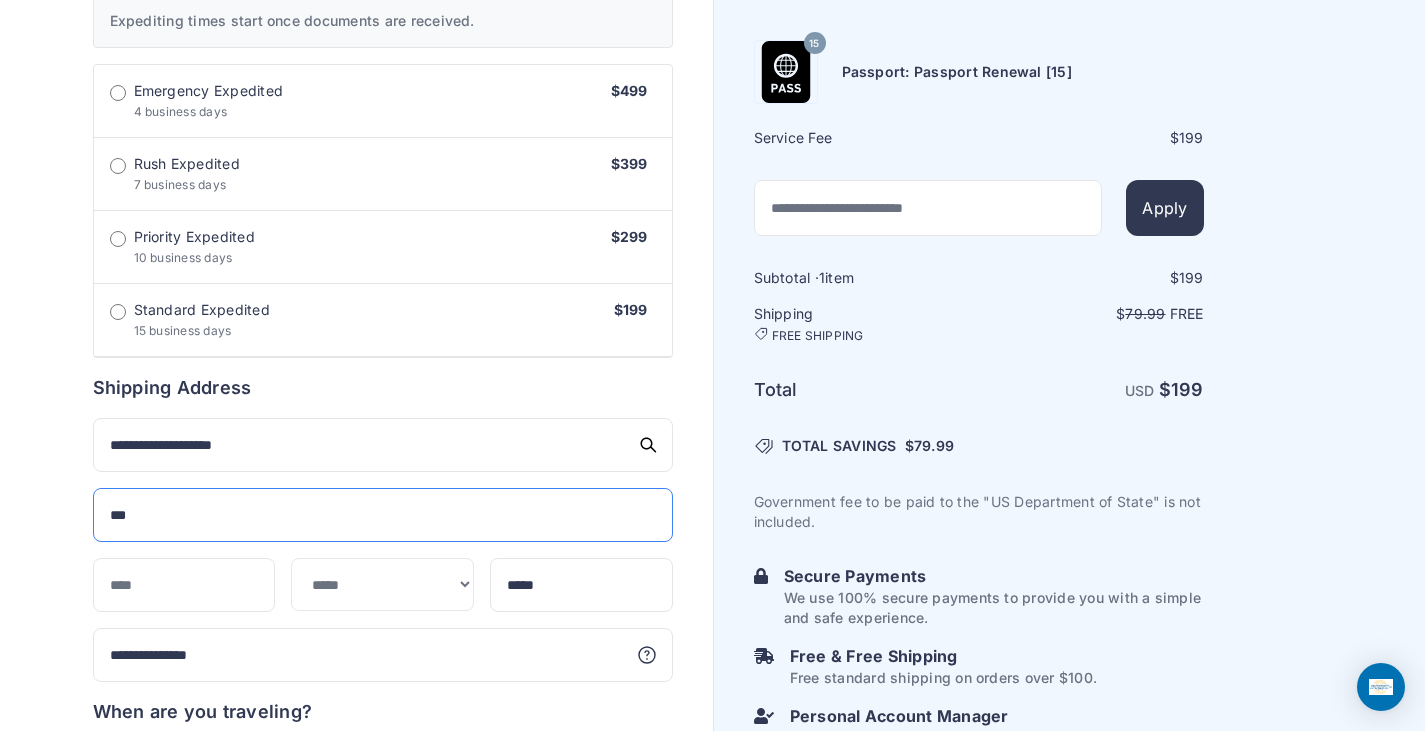 type on "***" 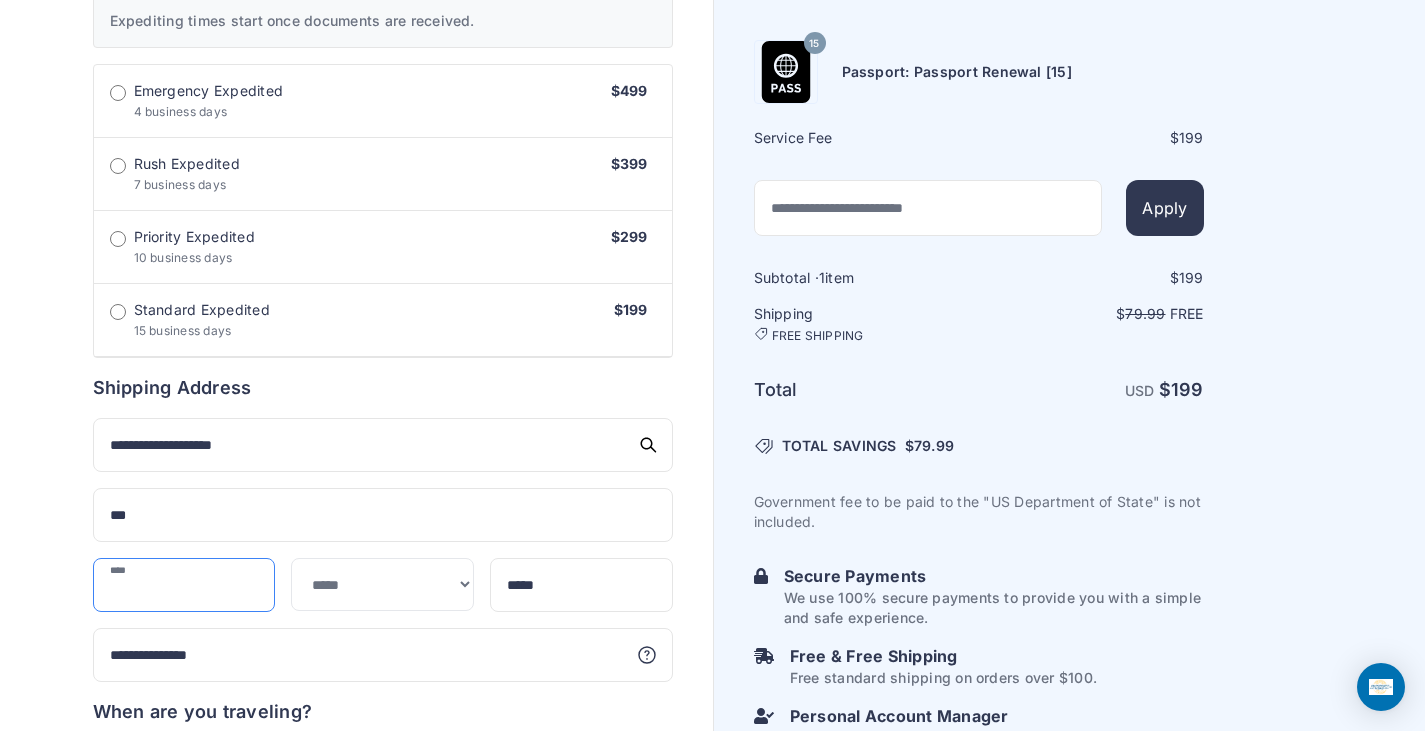 click at bounding box center (184, 585) 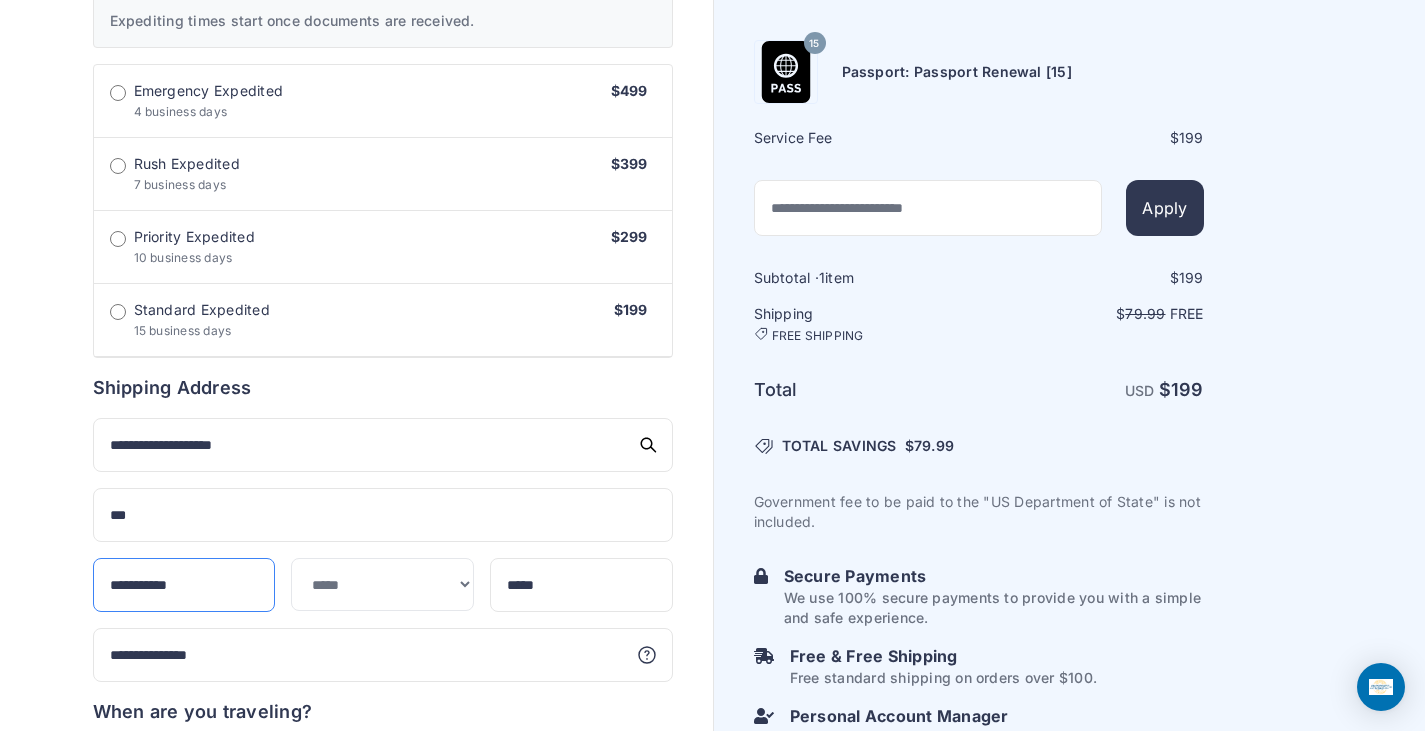 type on "**********" 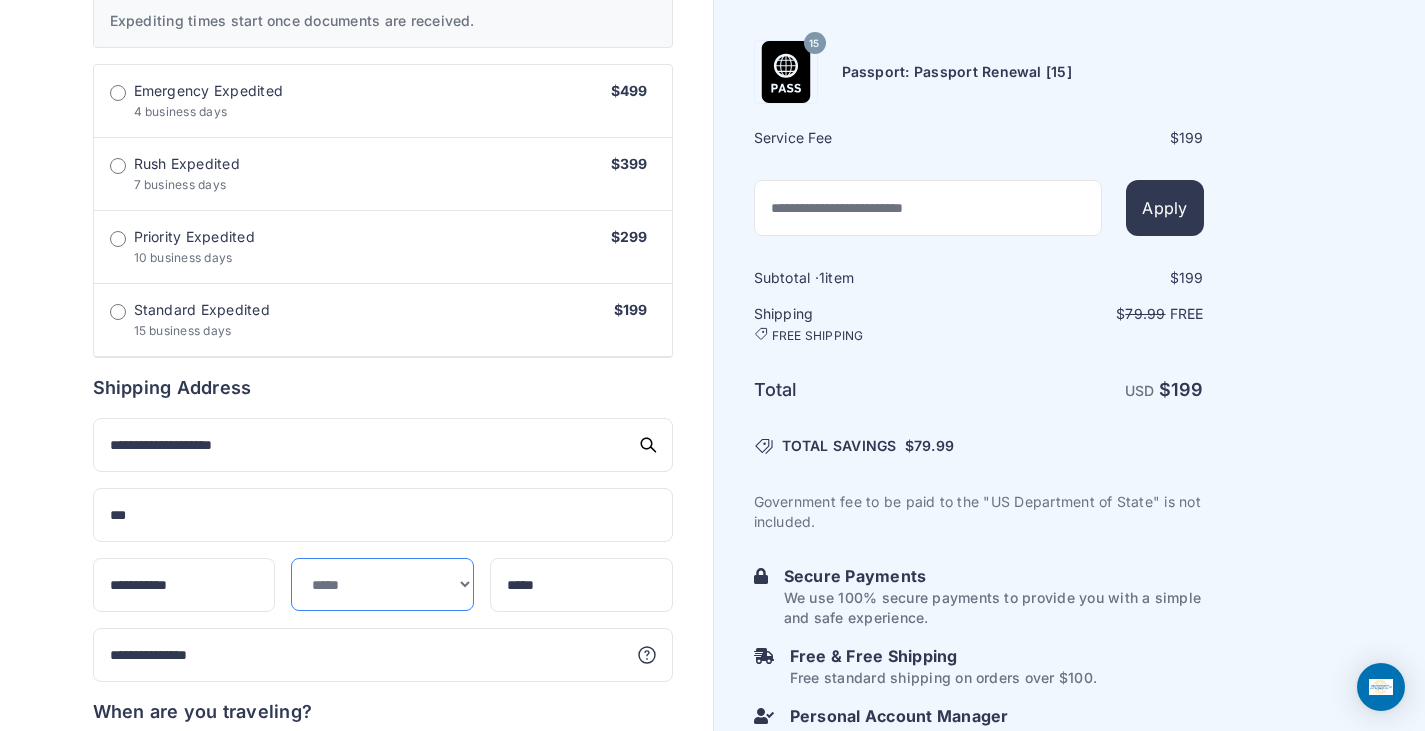 click on "**********" at bounding box center [382, 584] 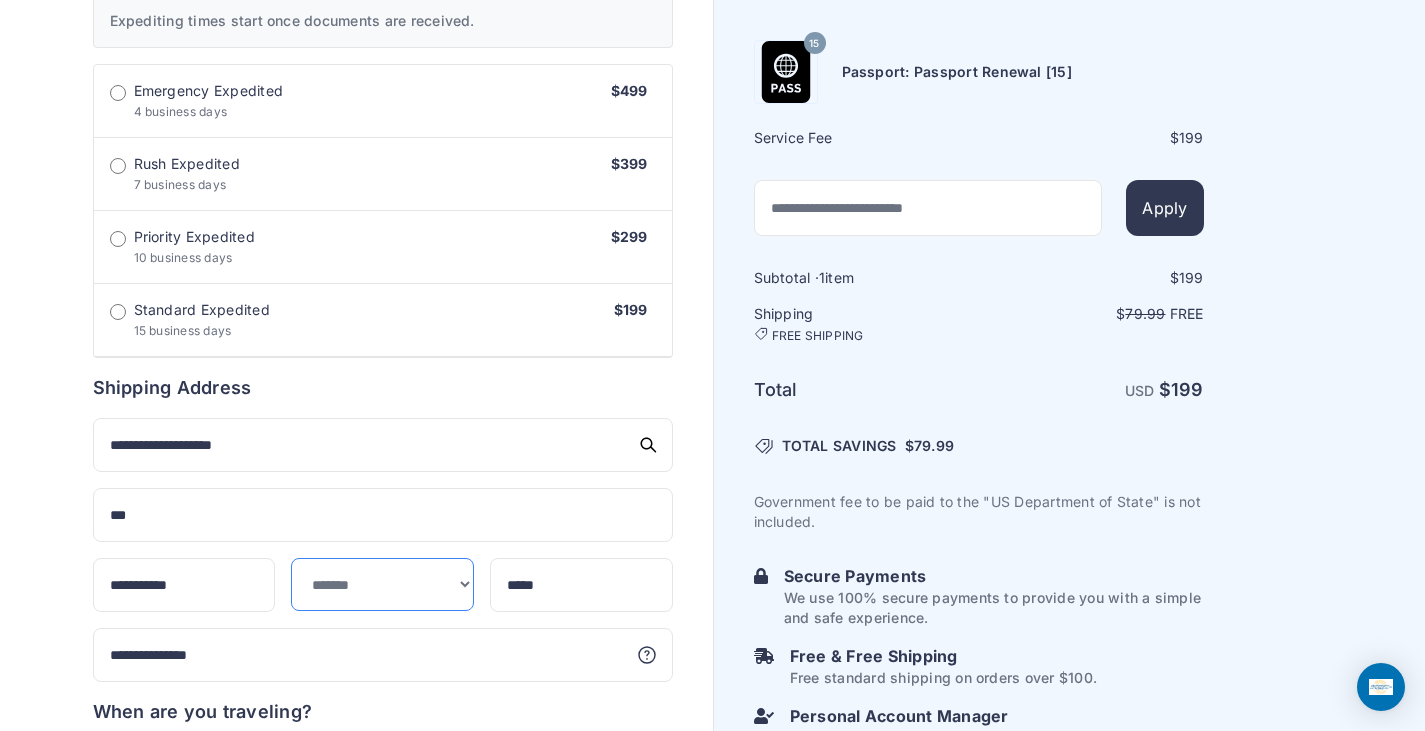 click on "**********" at bounding box center (382, 584) 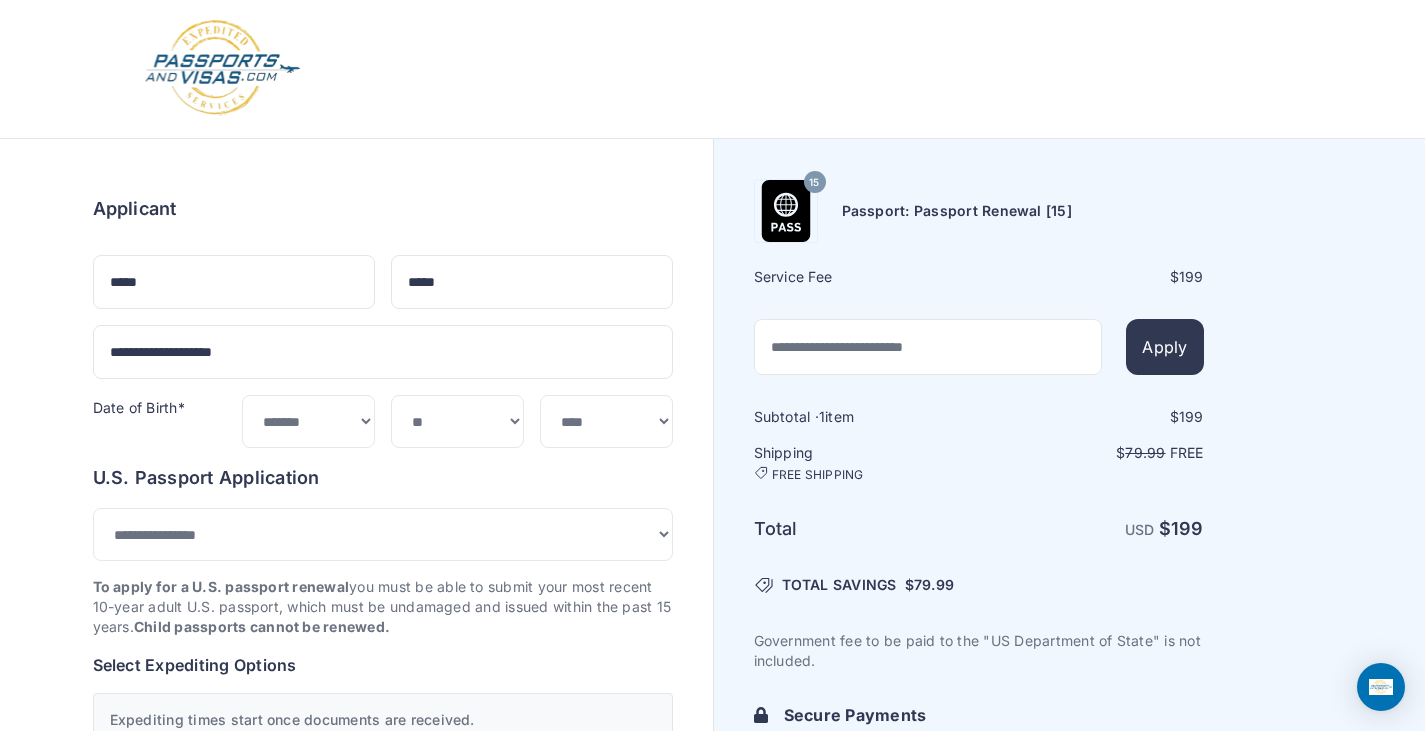 scroll, scrollTop: 0, scrollLeft: 0, axis: both 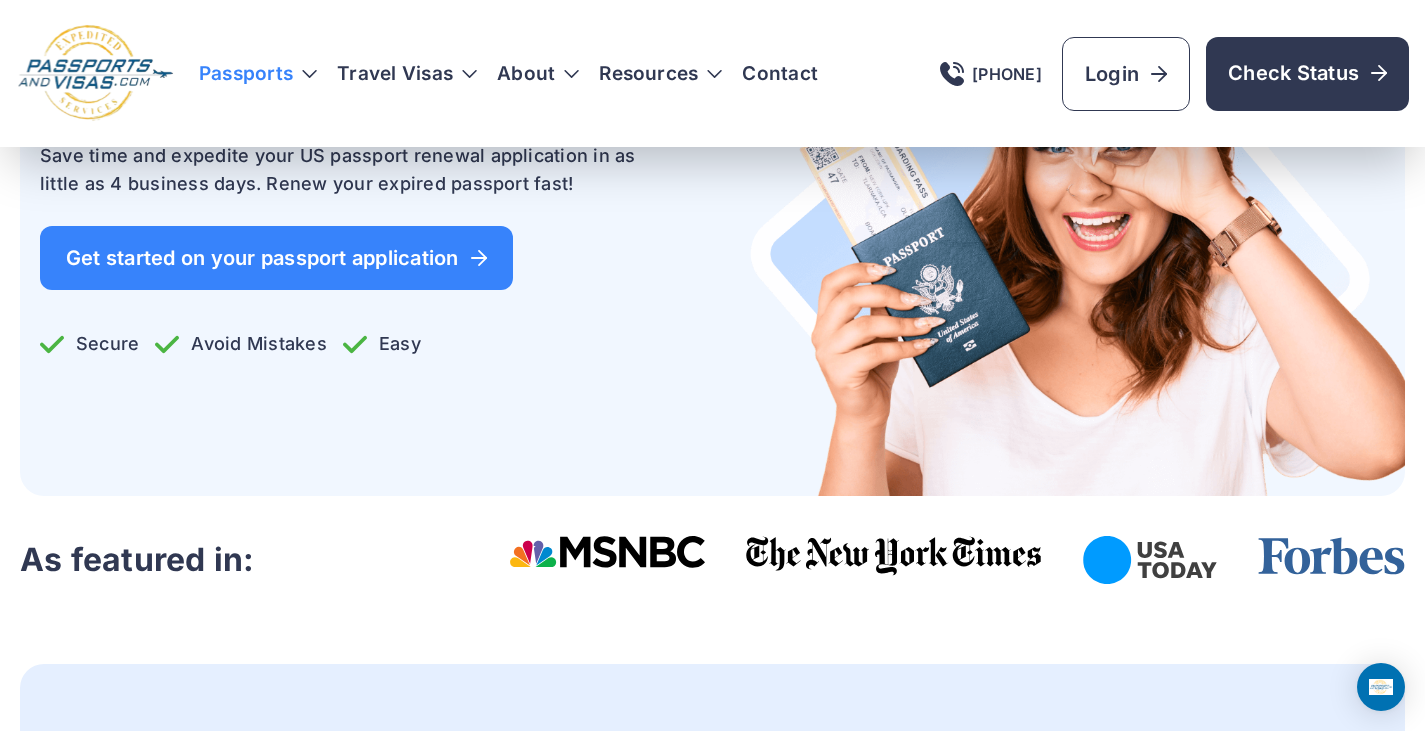 click on "Passports" at bounding box center (258, 74) 